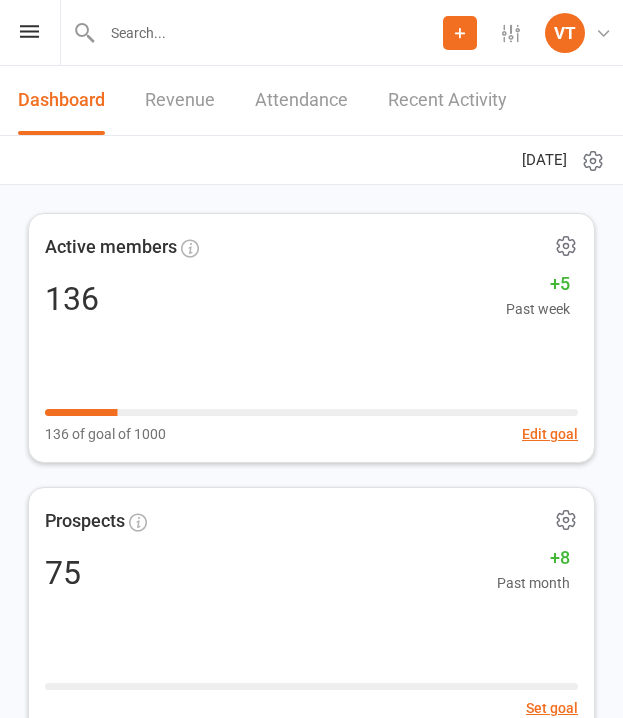 scroll, scrollTop: 0, scrollLeft: 0, axis: both 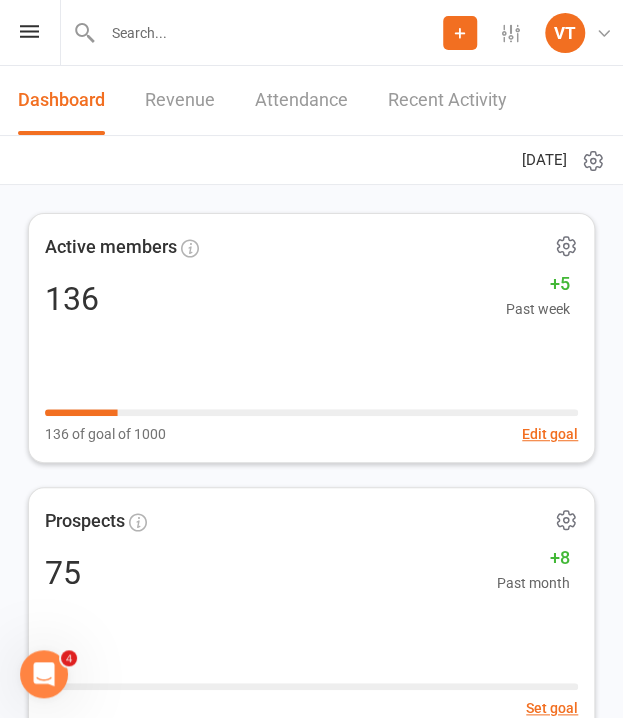drag, startPoint x: 20, startPoint y: 9, endPoint x: 26, endPoint y: 38, distance: 29.614185 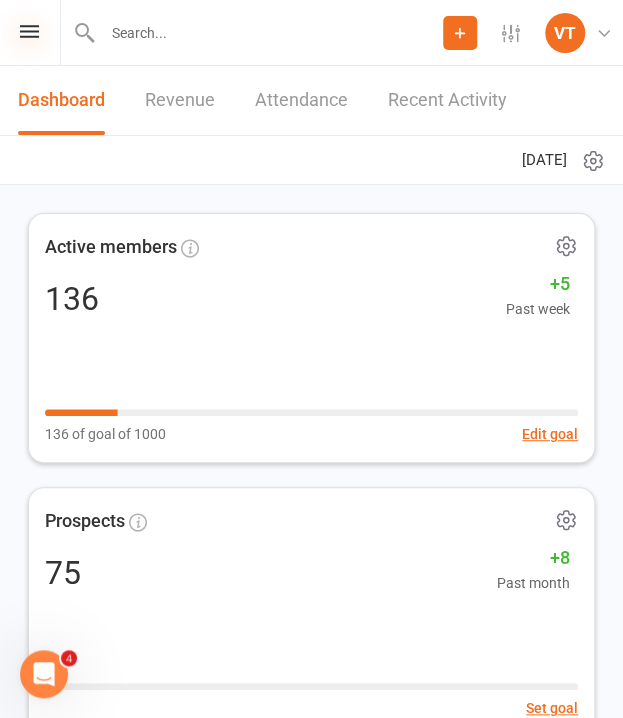click at bounding box center (29, 31) 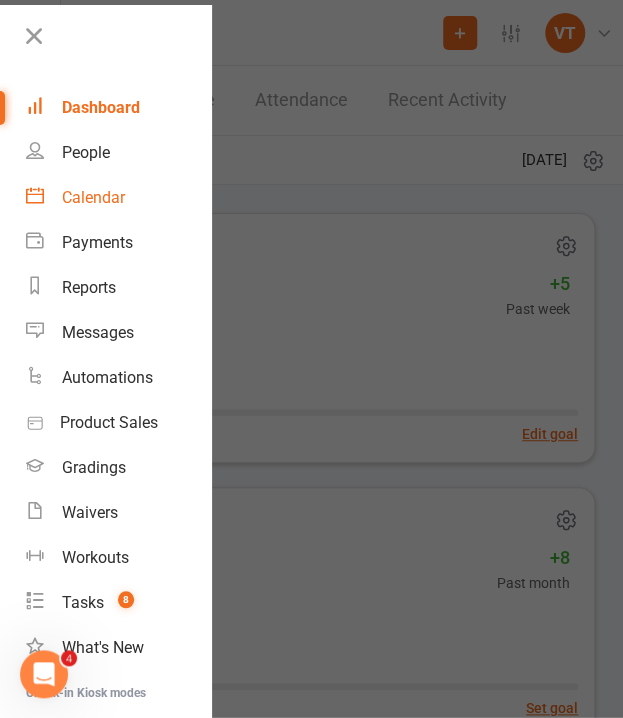 click on "Calendar" at bounding box center (93, 197) 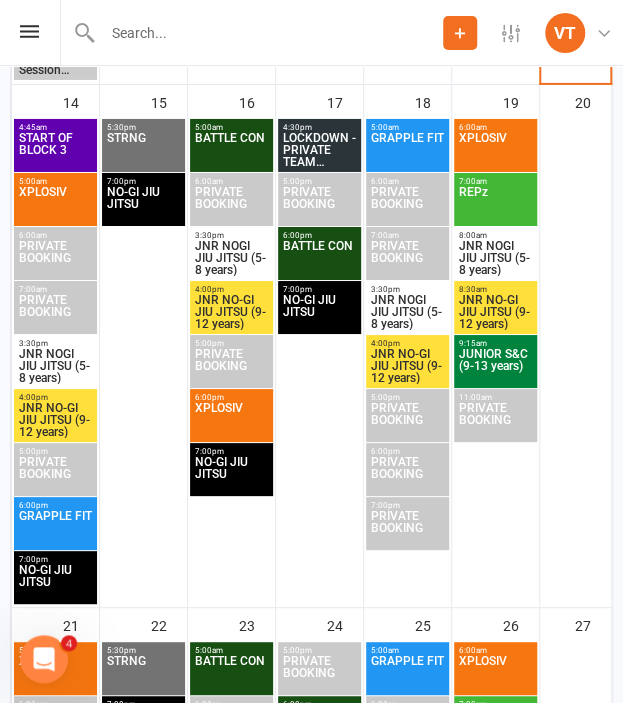 scroll, scrollTop: 3500, scrollLeft: 0, axis: vertical 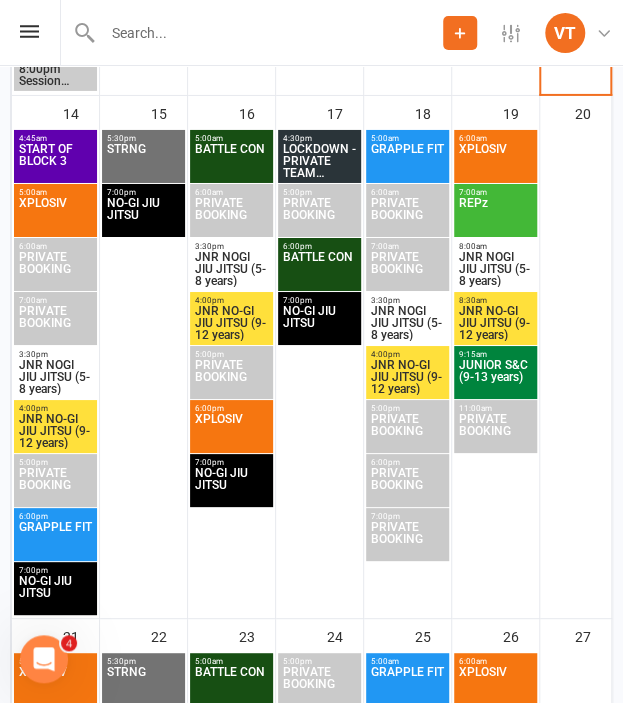 click on "PRIVATE BOOKING" at bounding box center [319, 215] 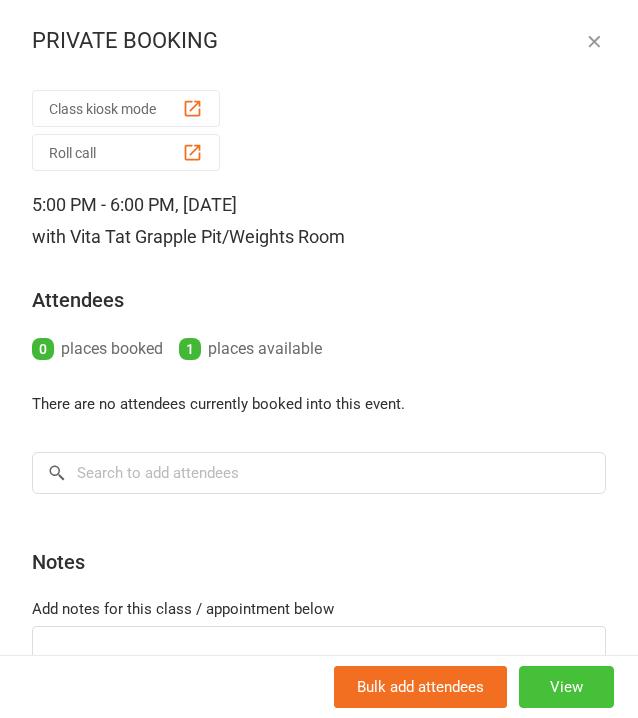 click on "View" at bounding box center (566, 687) 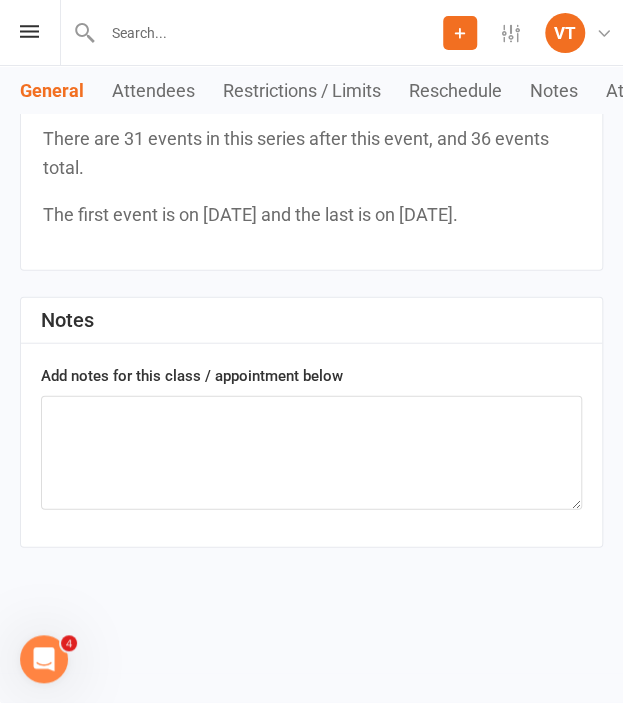 scroll, scrollTop: 0, scrollLeft: 0, axis: both 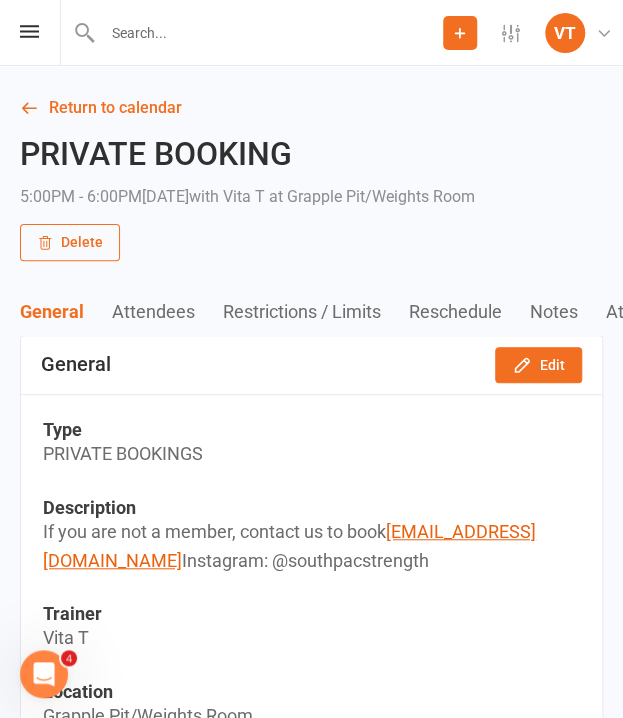 click on "Delete" at bounding box center [70, 242] 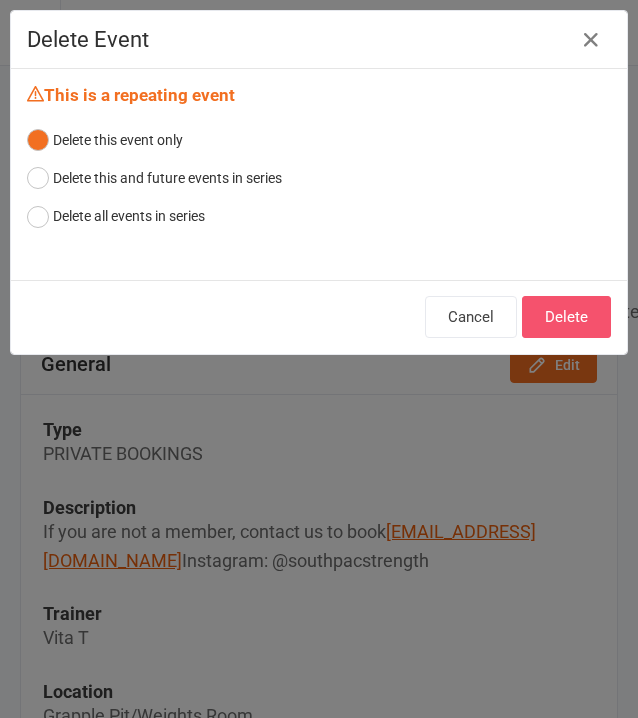 click on "Delete" at bounding box center [566, 317] 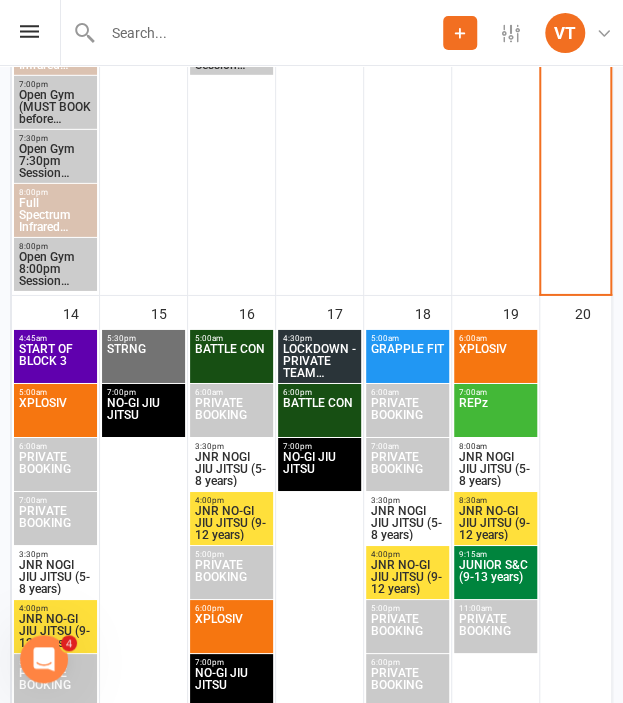 scroll, scrollTop: 3400, scrollLeft: 0, axis: vertical 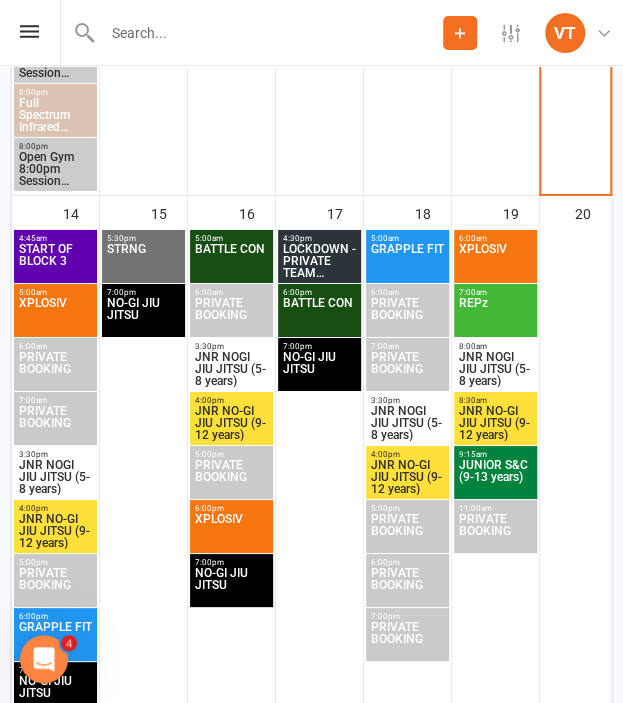 click on "PRIVATE BOOKING" at bounding box center (495, 531) 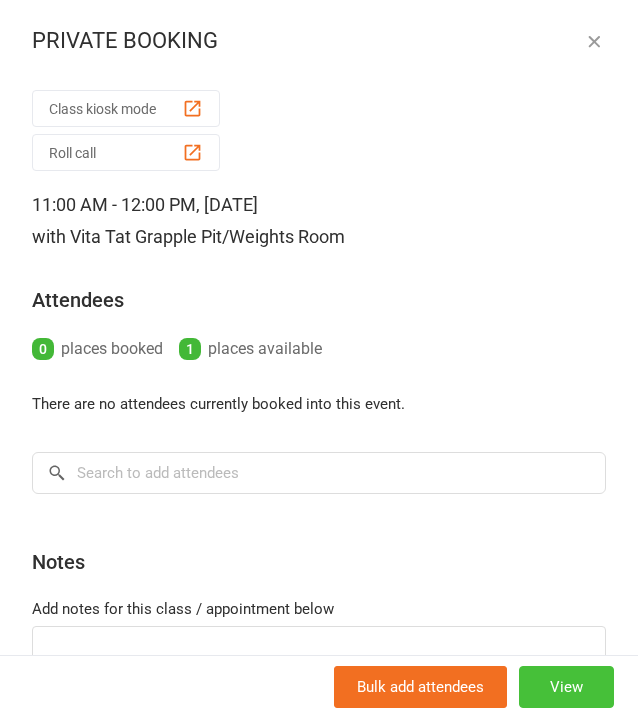 click on "View" at bounding box center (566, 687) 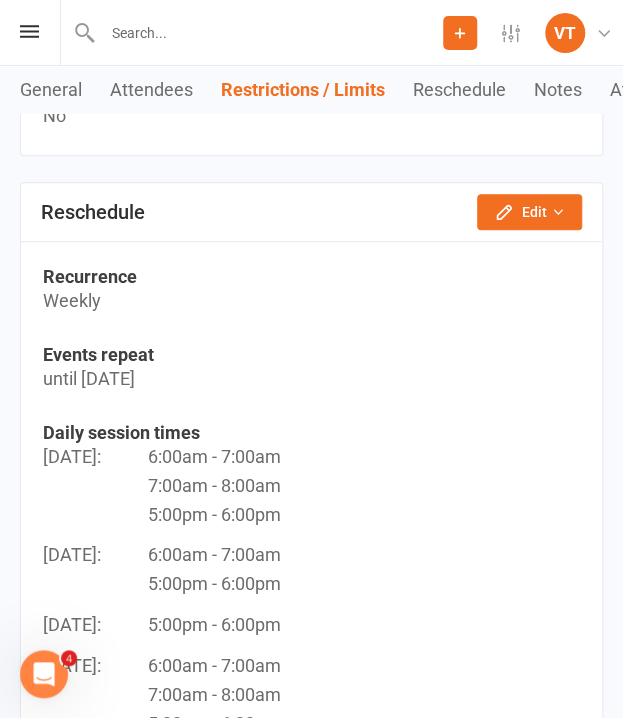 scroll, scrollTop: 2100, scrollLeft: 0, axis: vertical 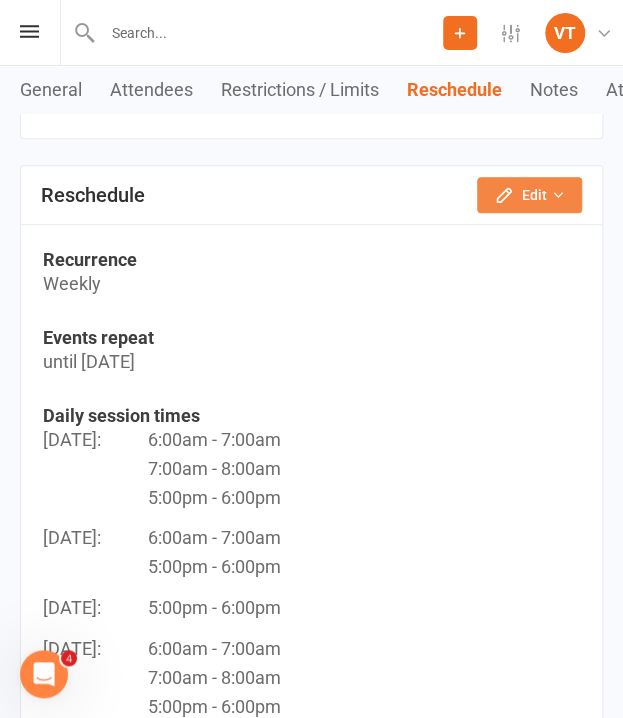 click on "Edit" 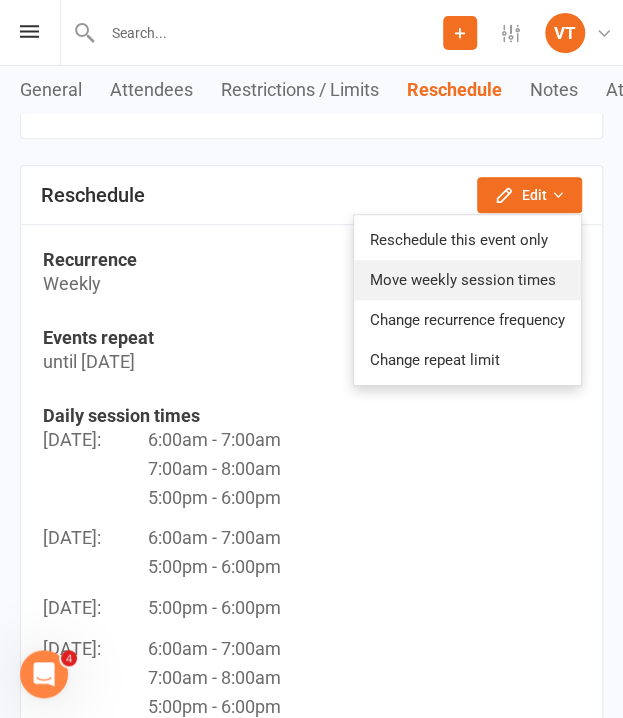 click on "Move weekly session times" 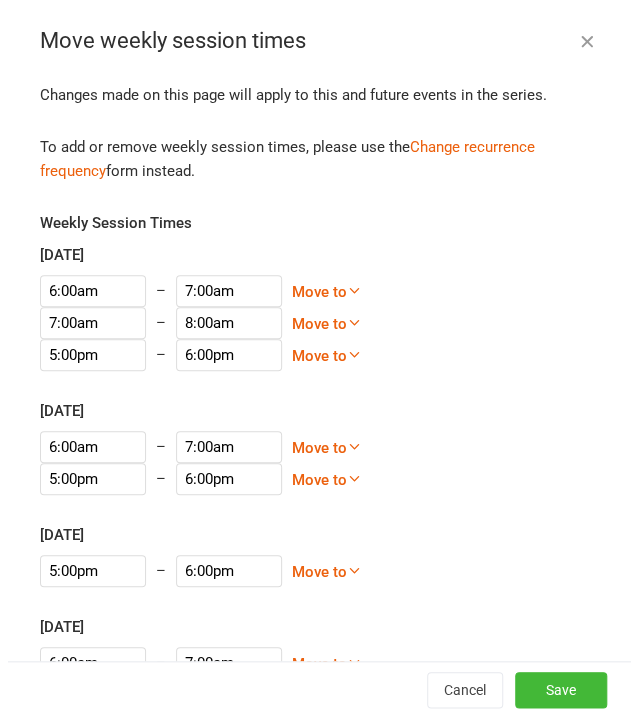 scroll, scrollTop: 2072, scrollLeft: 0, axis: vertical 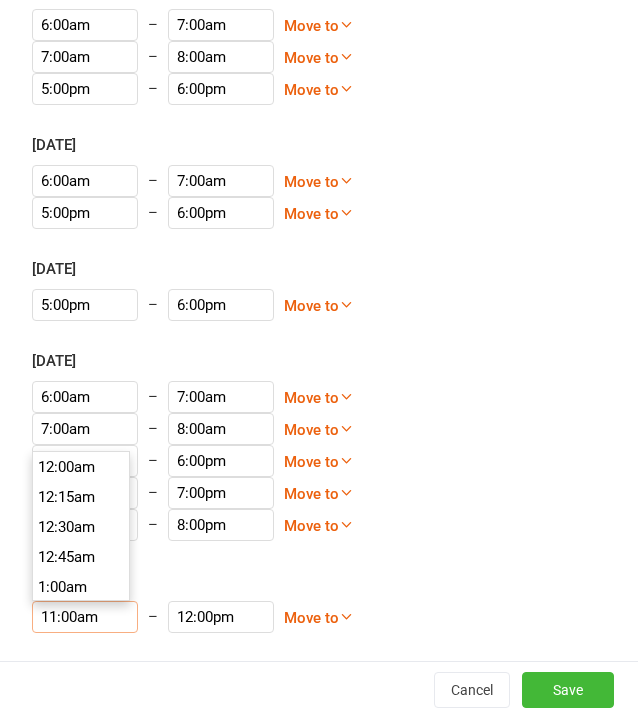 click on "11:00am" at bounding box center [85, 617] 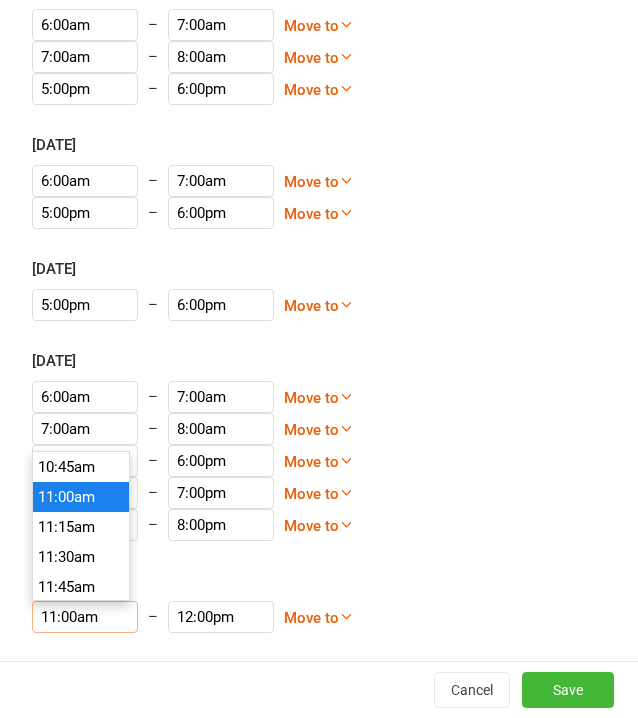 scroll, scrollTop: 1190, scrollLeft: 0, axis: vertical 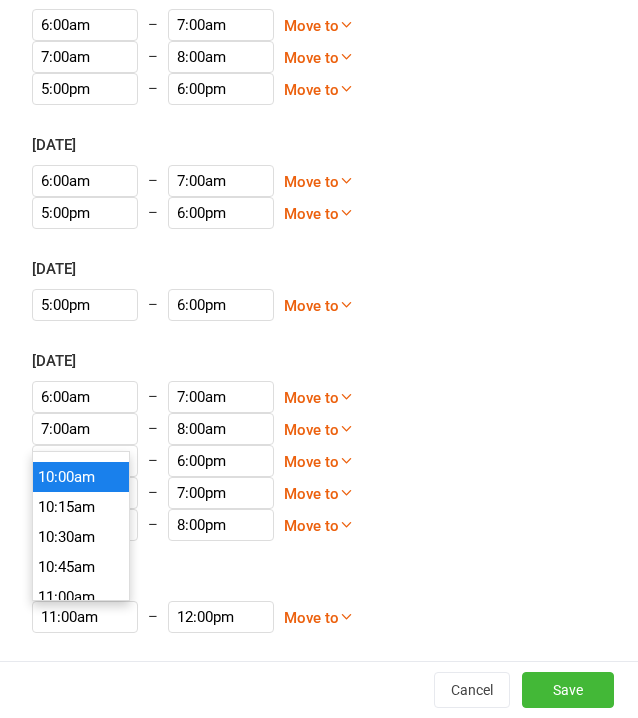 type on "10:00am" 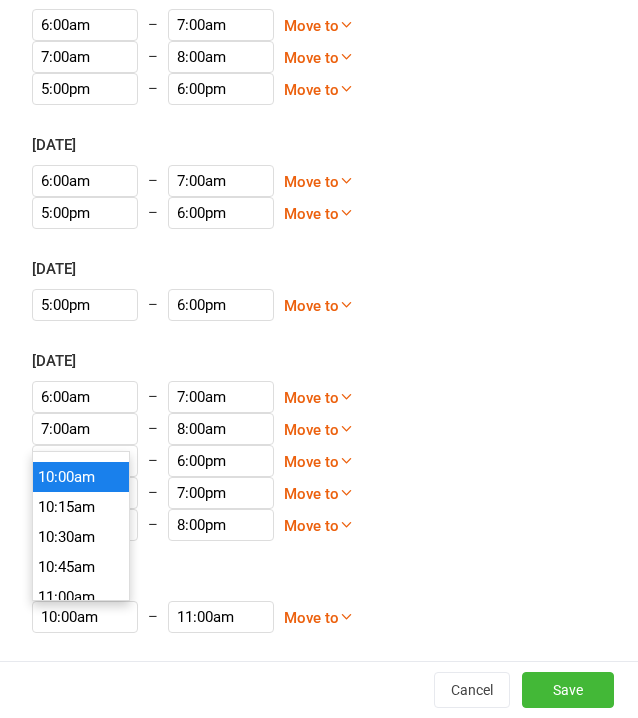 click on "10:00am" at bounding box center (81, 477) 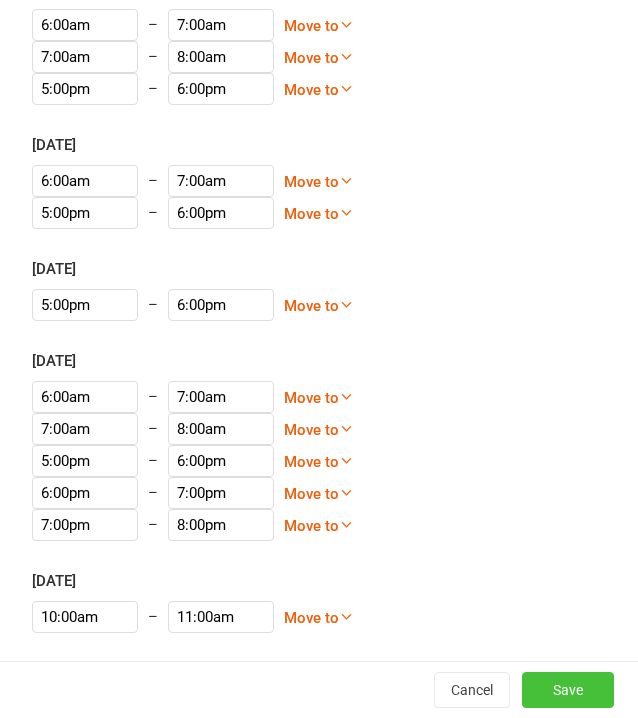 click on "Save" at bounding box center [568, 690] 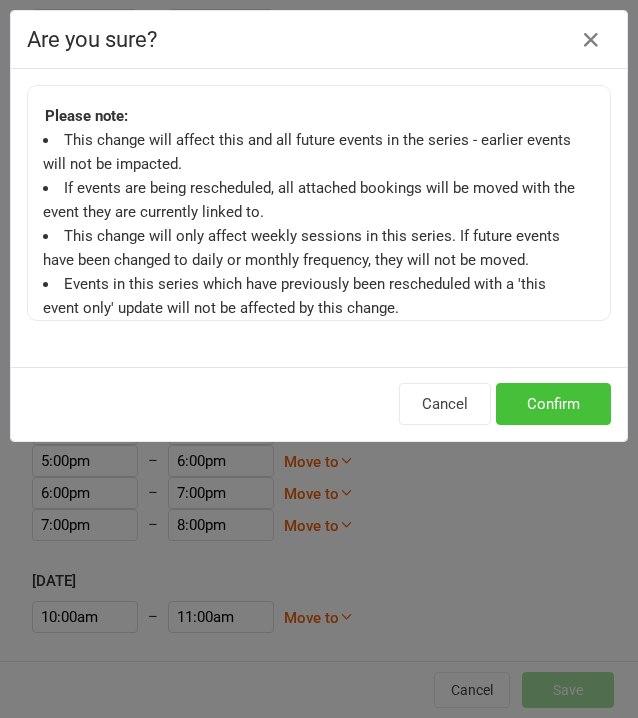 click on "Confirm" at bounding box center (553, 404) 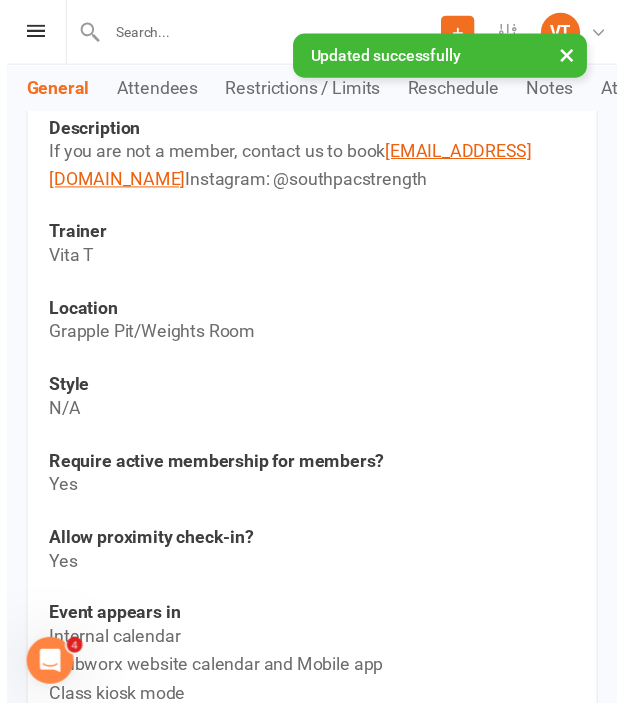 scroll, scrollTop: 0, scrollLeft: 0, axis: both 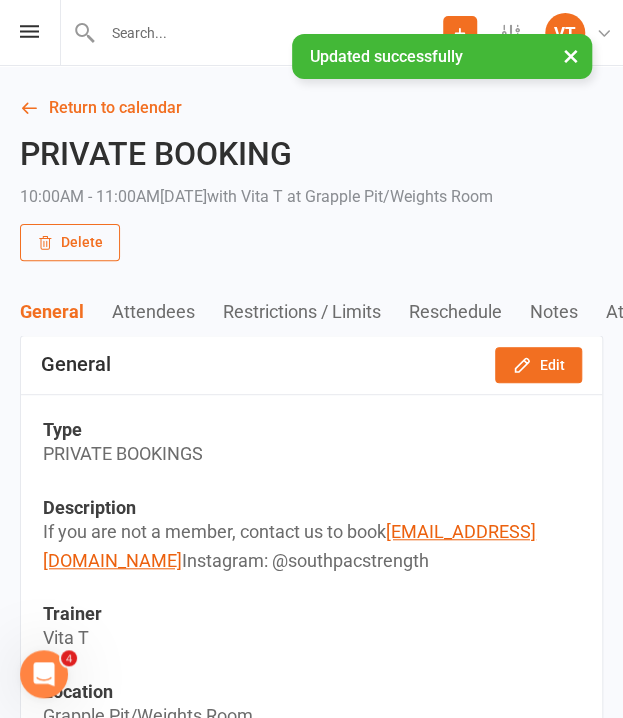 click on "Return to calendar PRIVATE BOOKING 10:00AM - 11:00AM[DATE]  with Vita T   at Grapple Pit/Weights Room   Delete General Attendees Restrictions / Limits Reschedule Notes Attendee Activity General  Edit Type PRIVATE BOOKINGS Description If you are not a member, contact us to book
[EMAIL_ADDRESS][DOMAIN_NAME]
Instagram: @southpacstrength Trainer Vita T Location Grapple Pit/Weights Room Style N/A Require active membership for members? Yes Allow proximity check-in? Yes Event appears in Internal calendar Clubworx website calendar and Mobile app Class kiosk mode Book & Pay Roll call Website calendar URL Copy event URL to clipboard
Online Meeting Details N/A
Attendees   Bulk Add  Kiosk / Roll Call   Enter Kiosk Mode Enter Roll Call 0   places booked 1   places available Sort by  First Name Last Name × No results
Restrictions / Limits Edit Max. attendees (total) 1 Max. attendees (prospects) 0 Bookings allowed from Members can book into this event any time. Bookings allowed until No" at bounding box center [311, 1904] 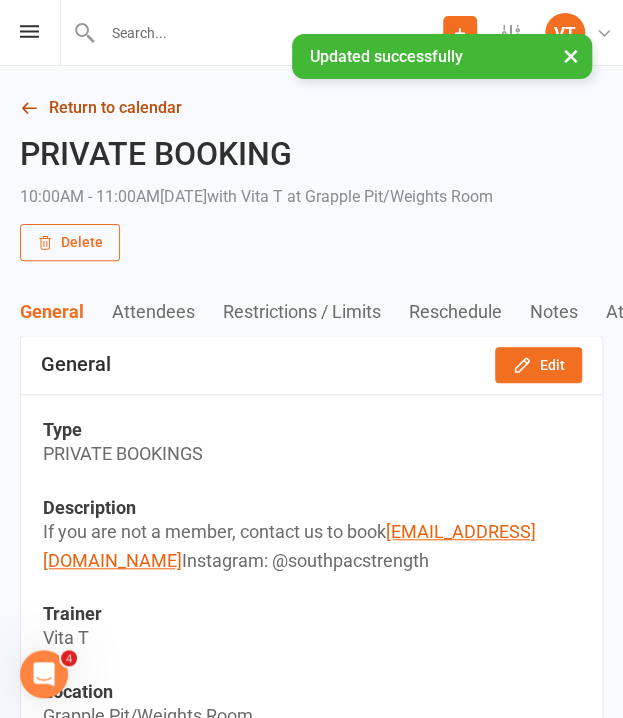 click on "Return to calendar" at bounding box center (311, 108) 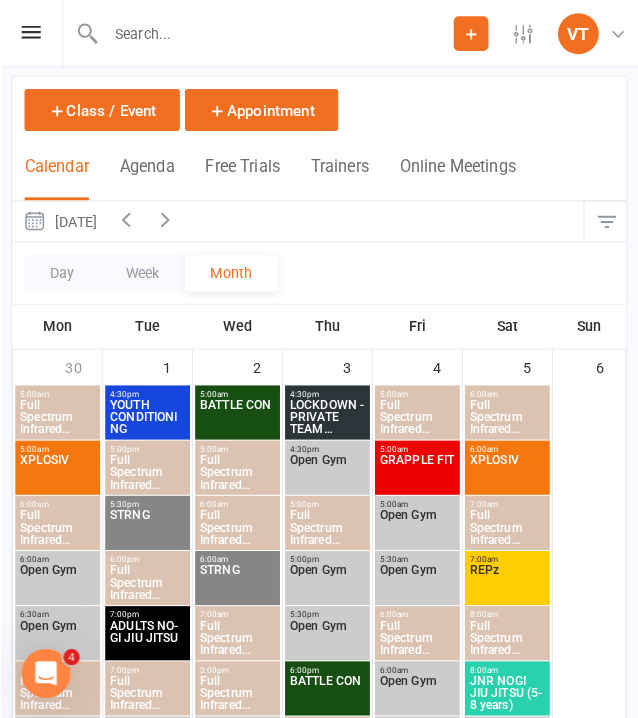 scroll, scrollTop: 0, scrollLeft: 0, axis: both 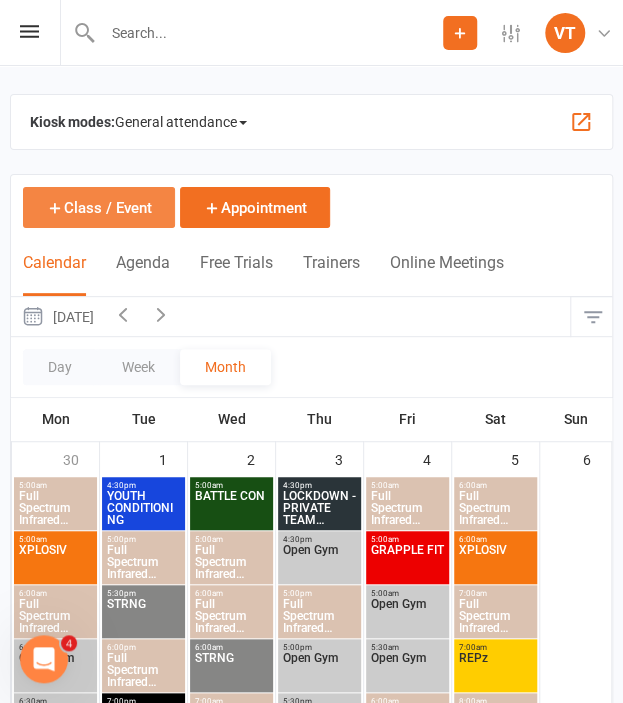 click on "Class / Event" at bounding box center [99, 207] 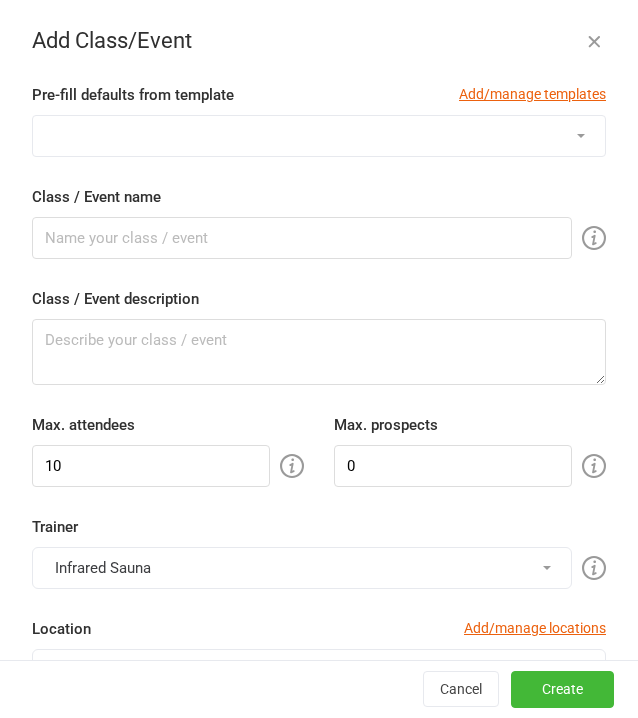 click on "1:1 ADULT S&C TRIAL 1:1 JUNIOR S&C ALL JNR MMA (5-13yrs) BALANCE BATTLE CON FLOW MOTION Full Spectrum Infrared Sauna Full Spectrum Infrared Sauna 7:00pm Session (MUST BOOK before 6:45pm) Full Spectrum Infrared Sauna 8:00pm Session (MUST BOOK before 6:45pm) GRAPPLE FIT HIGH PERFORMANCE JNR COMP PREP JNR HYRBID (9-12 years) JNR NOGI JIU JITSU (5-8 years) JNR NO-GI JIU JITSU (9-12 years) JUNIOR S&C (9-13 years) [DEMOGRAPHIC_DATA] ONLY LOCKDOWN - PRIVATE TEAM SESSION MMA - Youth (14-17yrs) NO-GI JIU JITSU Open Gym Open Gym 7:00pm Session (MUST BOOK before 6:45pm) Open Gym 7:30pm Session (MUST BOOK before 6:45pm) Open Gym 8:00pm Session (MUST BOOK before 6:45pm) Open Gym 8:30pm Session (MUST BOOK before 6:45pm) PRIVATE BOOKING PRIVATE TEAM SESSION RECOVER REDZONE REPz START OF BLOCK STRIKE FORCE STRNG TESTING SESSION TESTING WEEK WOLFPAC XPLOSIV YOUTH CONDITIONING YOUTH NO-GI" at bounding box center [319, 136] 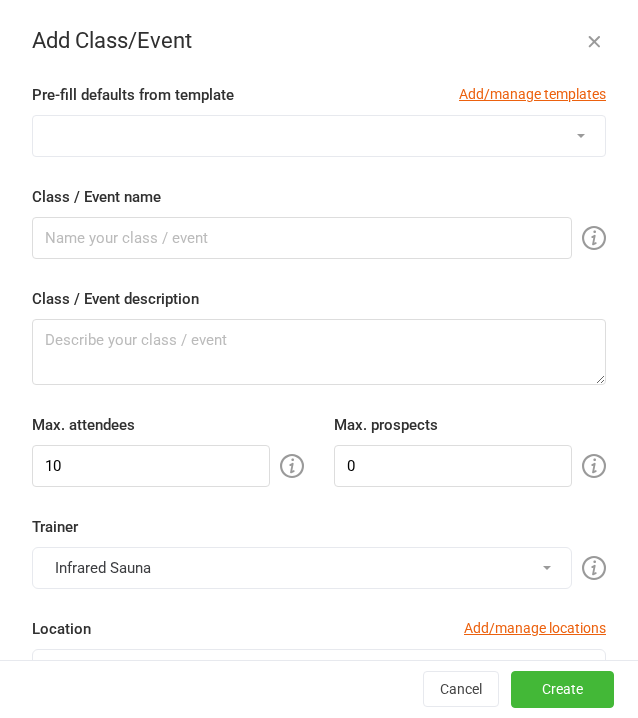 select on "927" 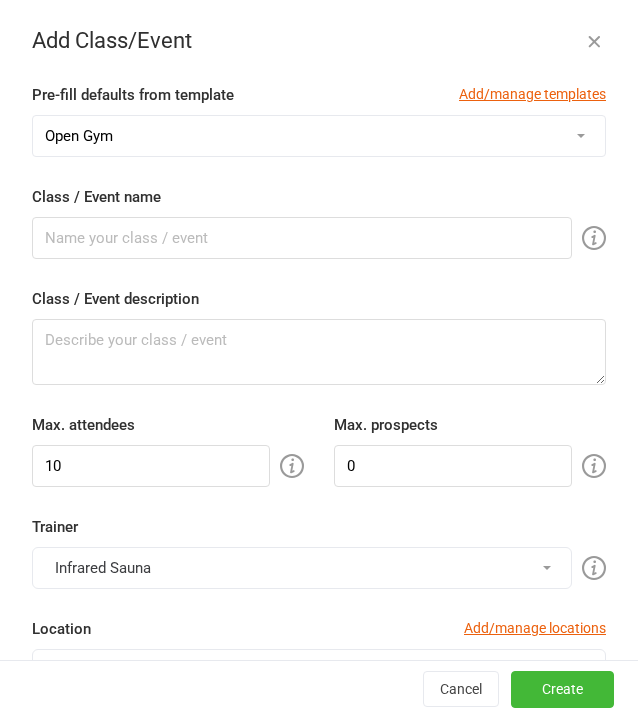 click on "1:1 ADULT S&C TRIAL 1:1 JUNIOR S&C ALL JNR MMA (5-13yrs) BALANCE BATTLE CON FLOW MOTION Full Spectrum Infrared Sauna Full Spectrum Infrared Sauna 7:00pm Session (MUST BOOK before 6:45pm) Full Spectrum Infrared Sauna 8:00pm Session (MUST BOOK before 6:45pm) GRAPPLE FIT HIGH PERFORMANCE JNR COMP PREP JNR HYRBID (9-12 years) JNR NOGI JIU JITSU (5-8 years) JNR NO-GI JIU JITSU (9-12 years) JUNIOR S&C (9-13 years) [DEMOGRAPHIC_DATA] ONLY LOCKDOWN - PRIVATE TEAM SESSION MMA - Youth (14-17yrs) NO-GI JIU JITSU Open Gym Open Gym 7:00pm Session (MUST BOOK before 6:45pm) Open Gym 7:30pm Session (MUST BOOK before 6:45pm) Open Gym 8:00pm Session (MUST BOOK before 6:45pm) Open Gym 8:30pm Session (MUST BOOK before 6:45pm) PRIVATE BOOKING PRIVATE TEAM SESSION RECOVER REDZONE REPz START OF BLOCK STRIKE FORCE STRNG TESTING SESSION TESTING WEEK WOLFPAC XPLOSIV YOUTH CONDITIONING YOUTH NO-GI" at bounding box center [319, 136] 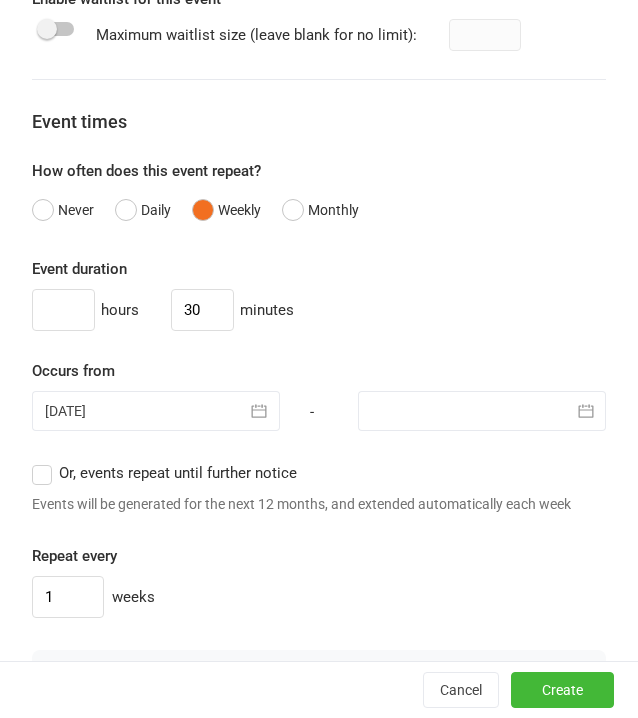 scroll, scrollTop: 1600, scrollLeft: 0, axis: vertical 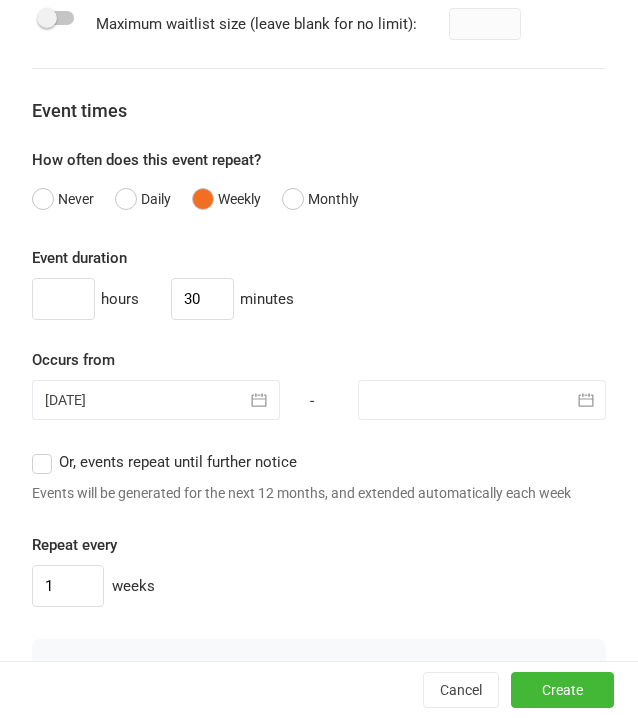 click 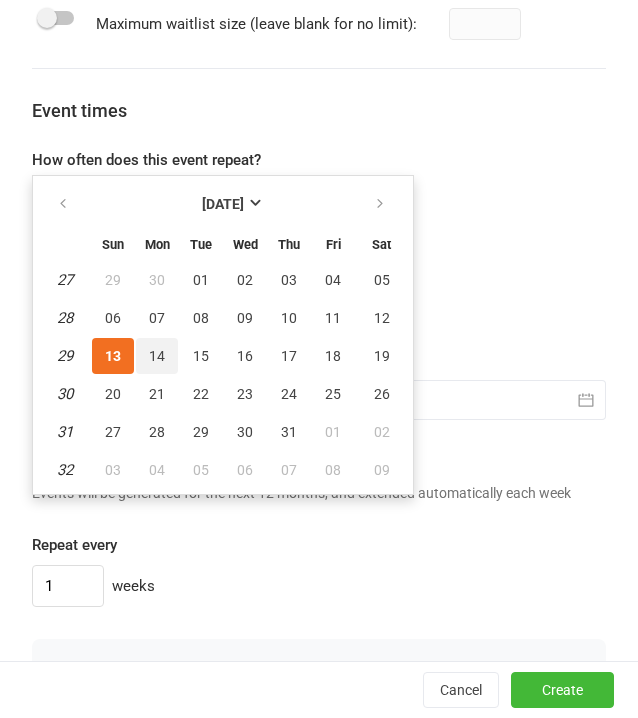 drag, startPoint x: 148, startPoint y: 387, endPoint x: 146, endPoint y: 398, distance: 11.18034 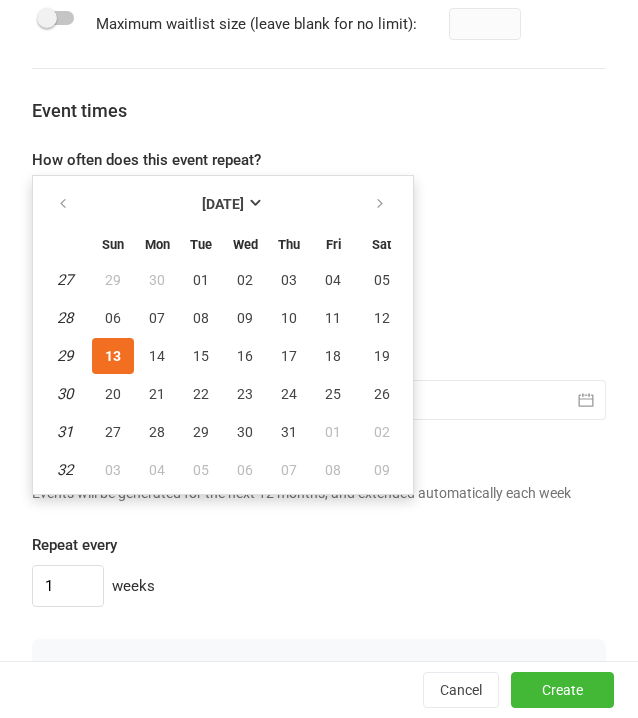 type on "[DATE]" 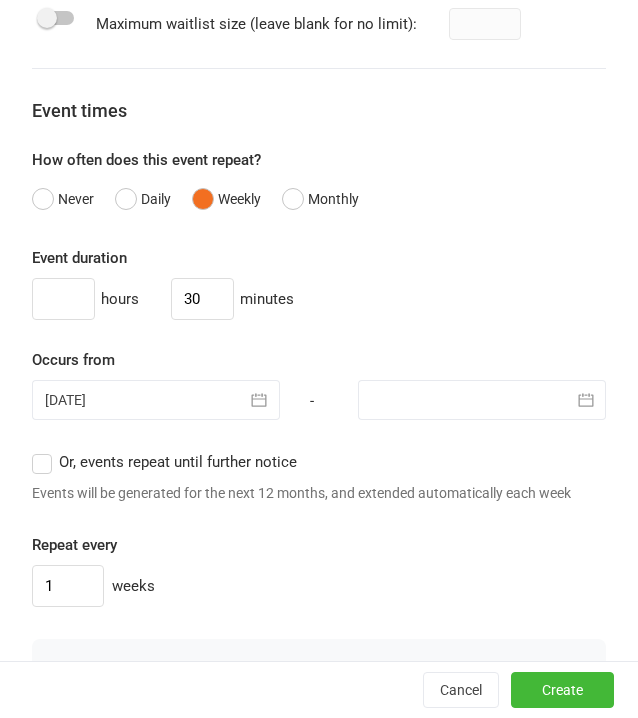 click at bounding box center (482, 400) 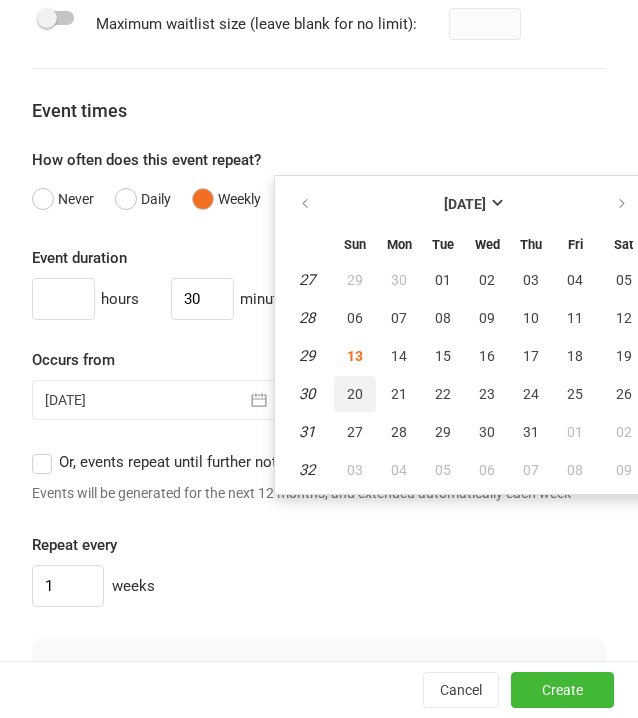 click on "20" at bounding box center (355, 394) 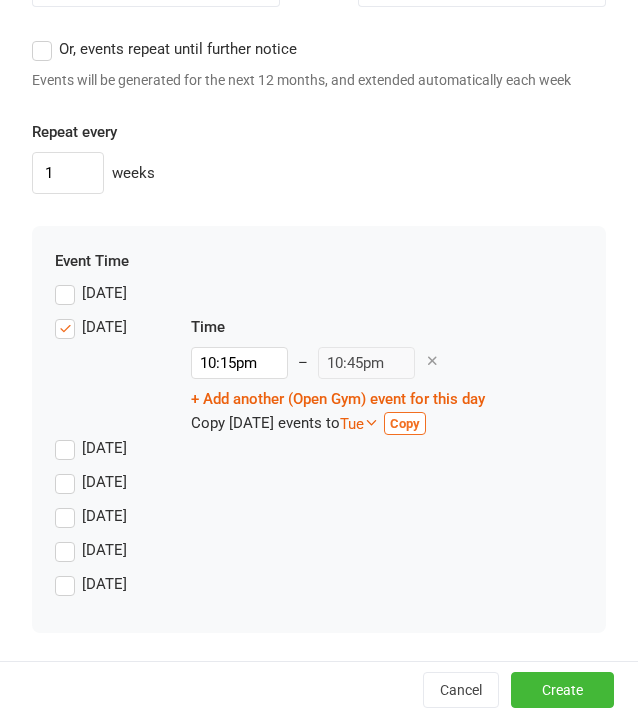 scroll, scrollTop: 2052, scrollLeft: 0, axis: vertical 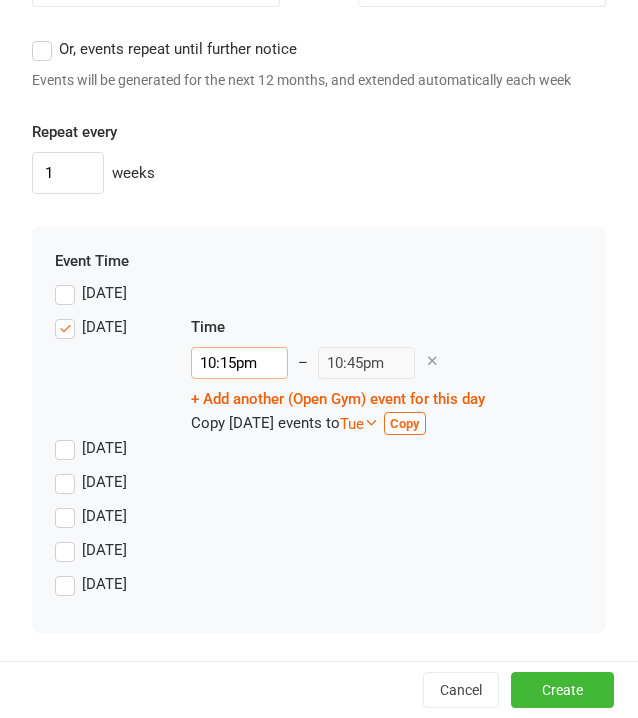 click on "10:15pm" at bounding box center (239, 363) 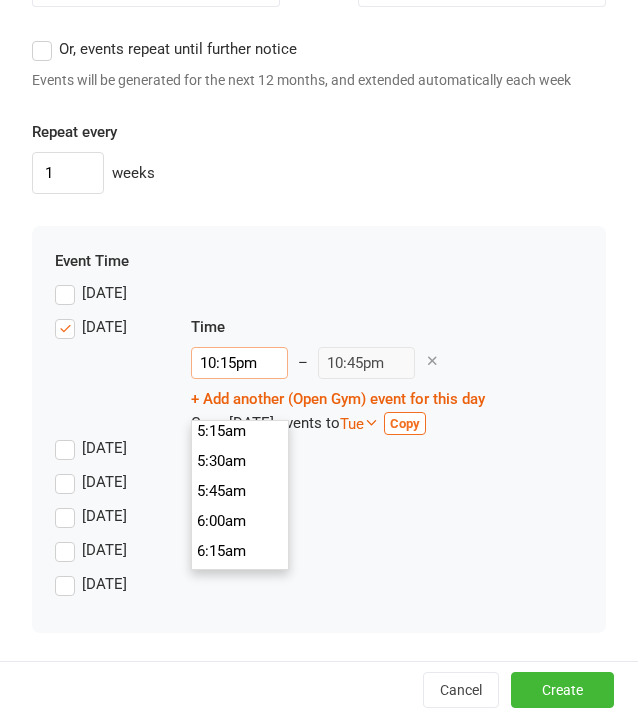 scroll, scrollTop: 640, scrollLeft: 0, axis: vertical 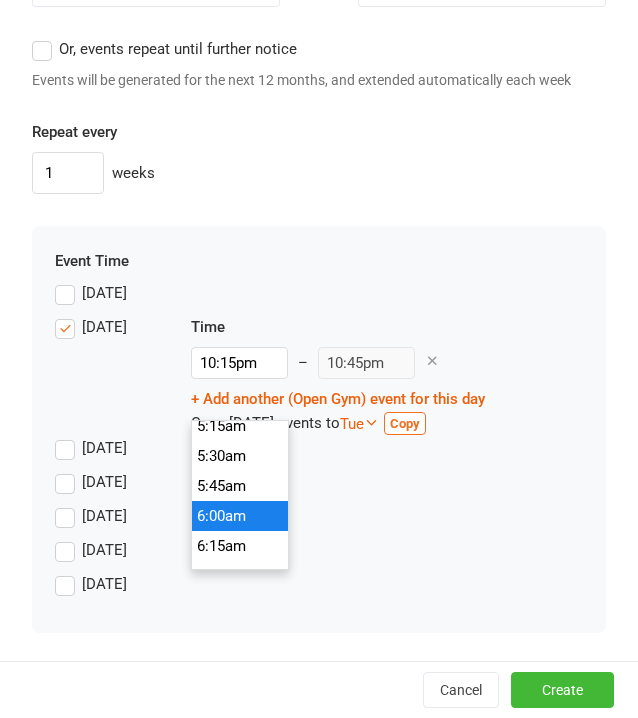 type on "6:00am" 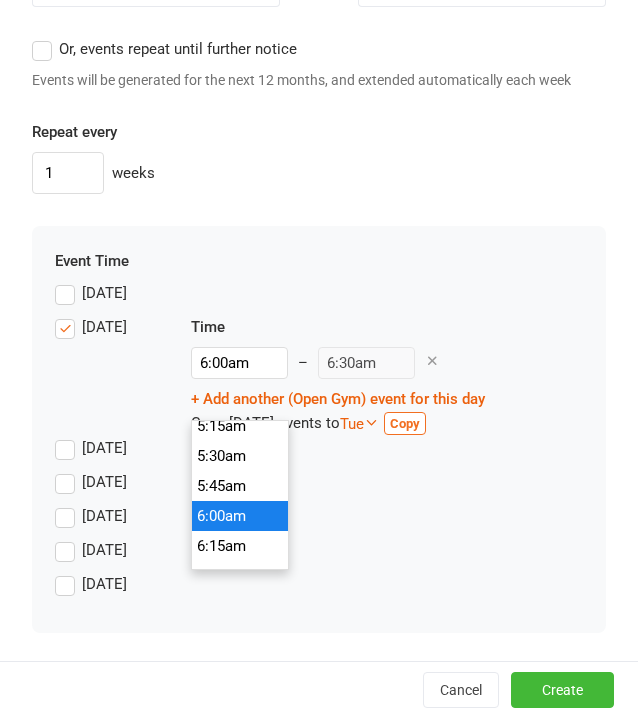 click on "6:00am" at bounding box center (240, 516) 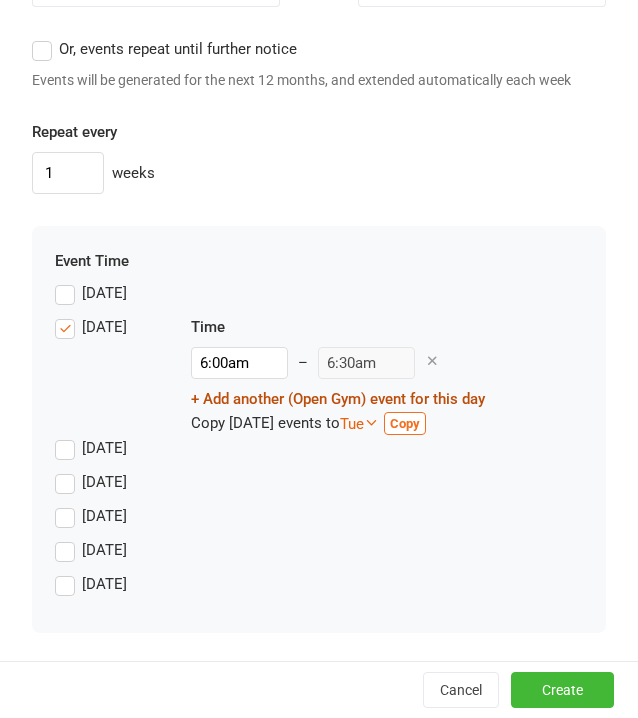 click on "+ Add another (Open Gym) event for this day" at bounding box center (338, 399) 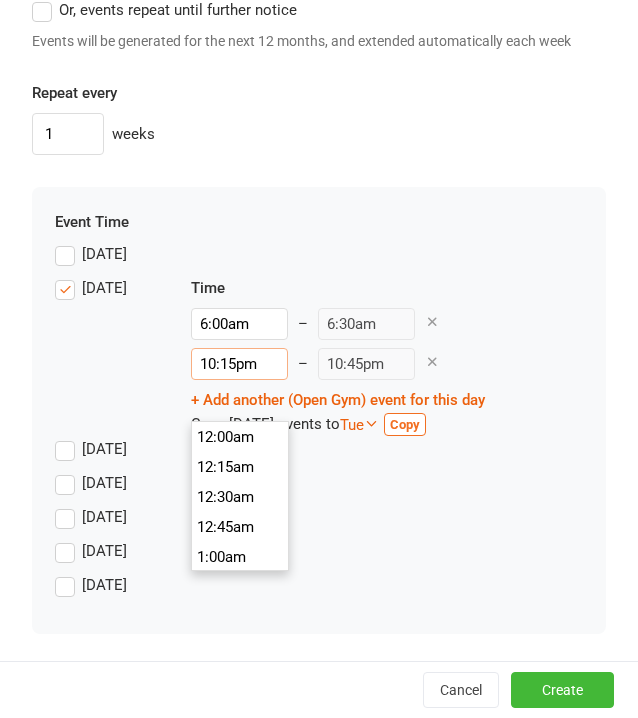 click on "10:15pm" at bounding box center [239, 364] 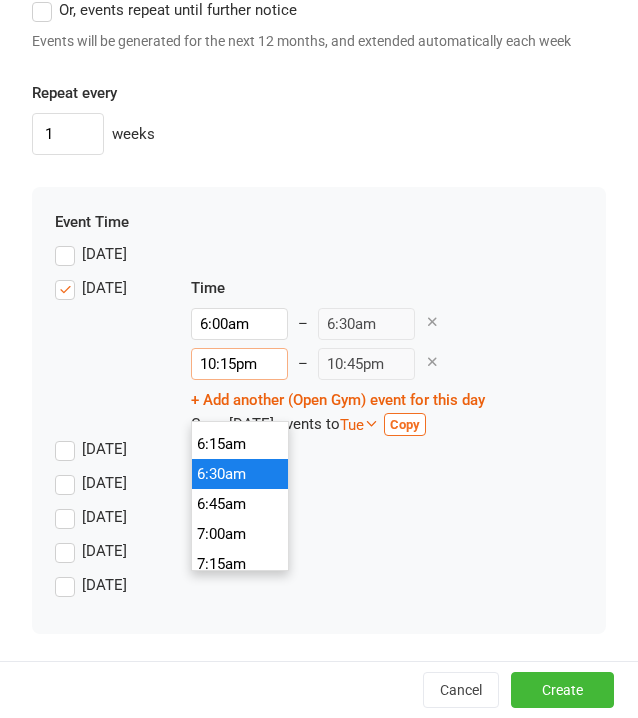 scroll, scrollTop: 740, scrollLeft: 0, axis: vertical 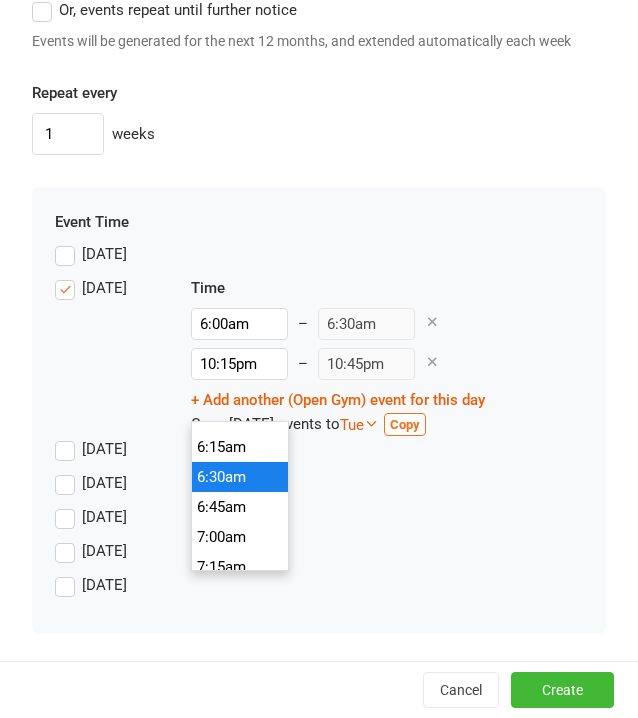 type on "6:30am" 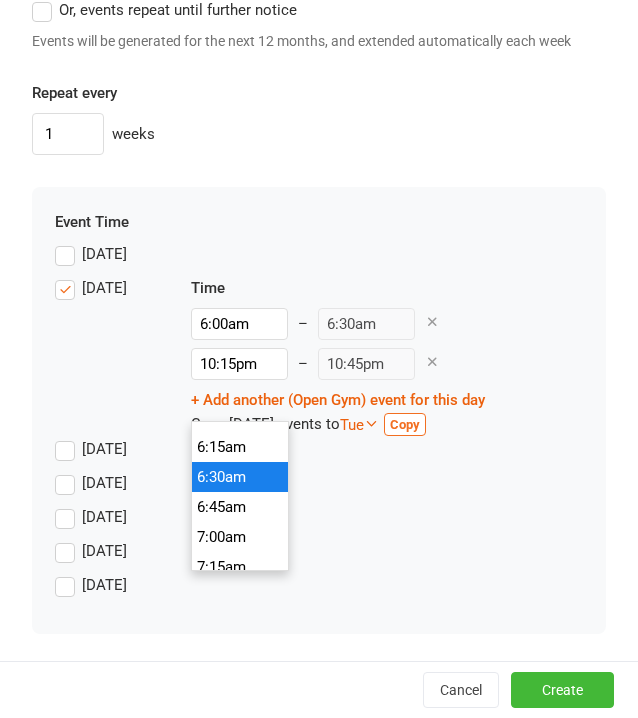 type on "7:00am" 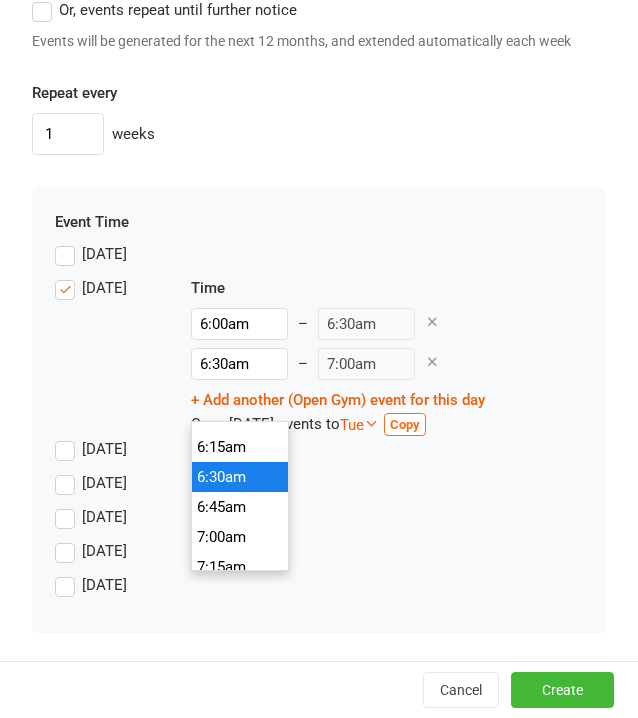 click on "6:30am" at bounding box center [240, 477] 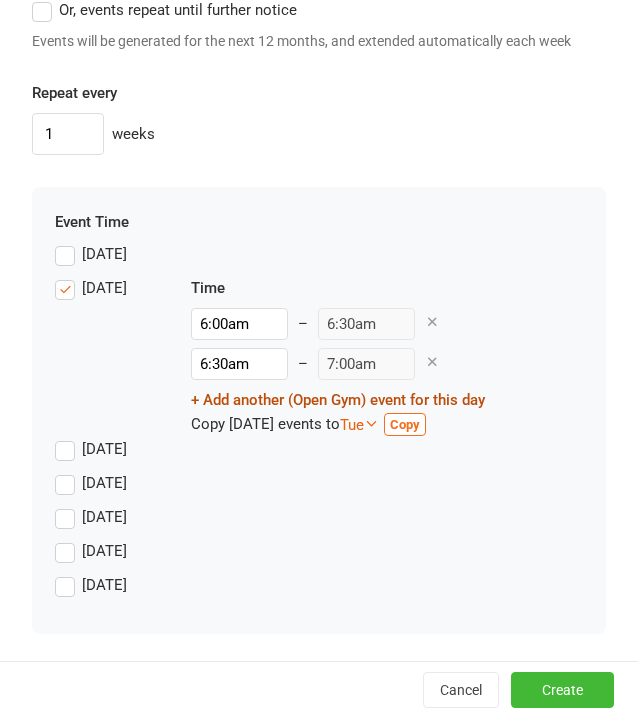 click on "+ Add another (Open Gym) event for this day" at bounding box center [338, 400] 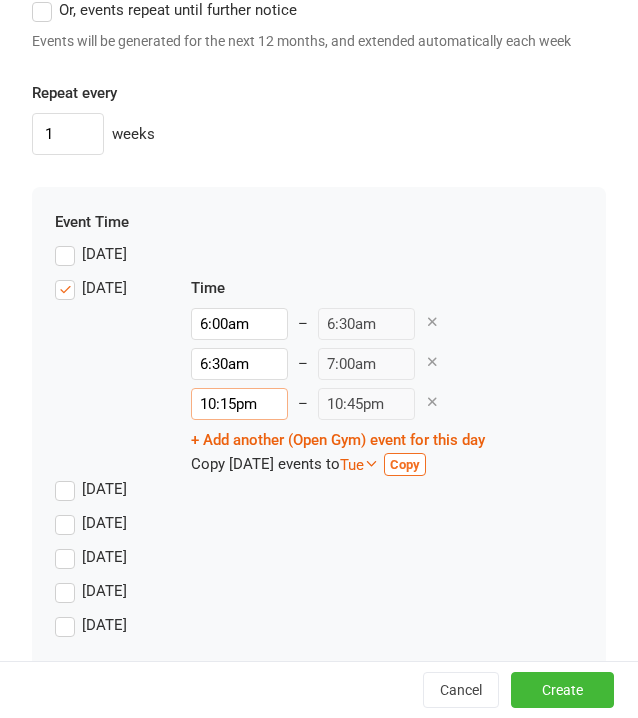 click on "10:15pm" at bounding box center (239, 404) 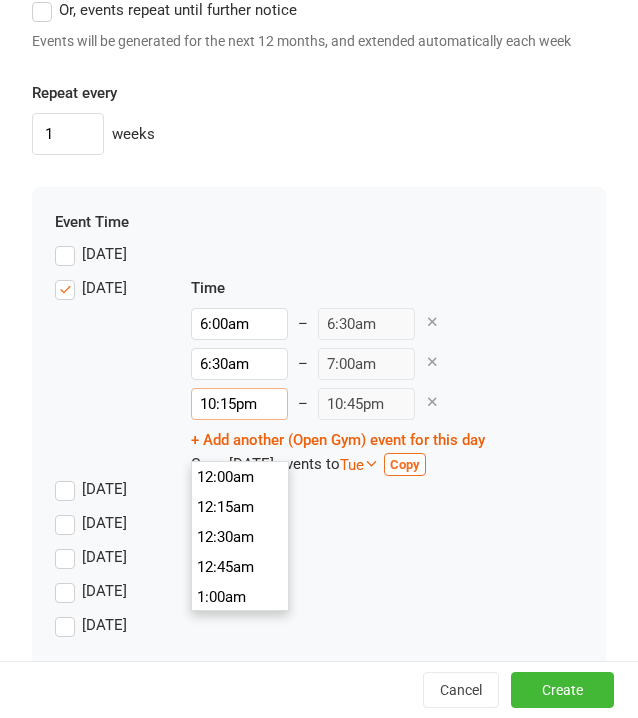 scroll, scrollTop: 2640, scrollLeft: 0, axis: vertical 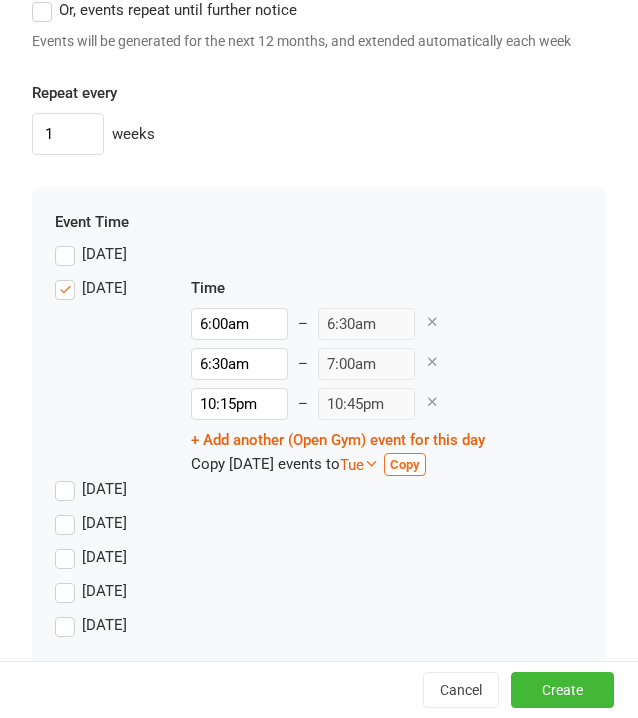 click at bounding box center [432, 401] 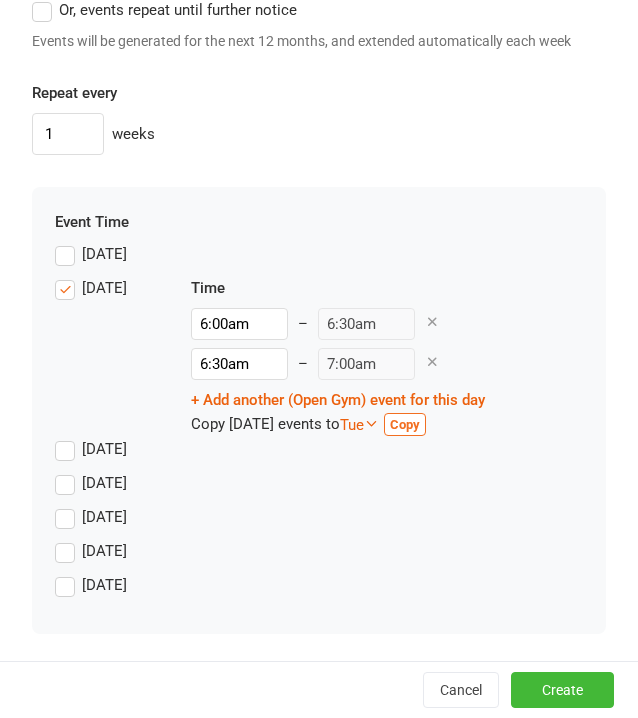 click at bounding box center [432, 361] 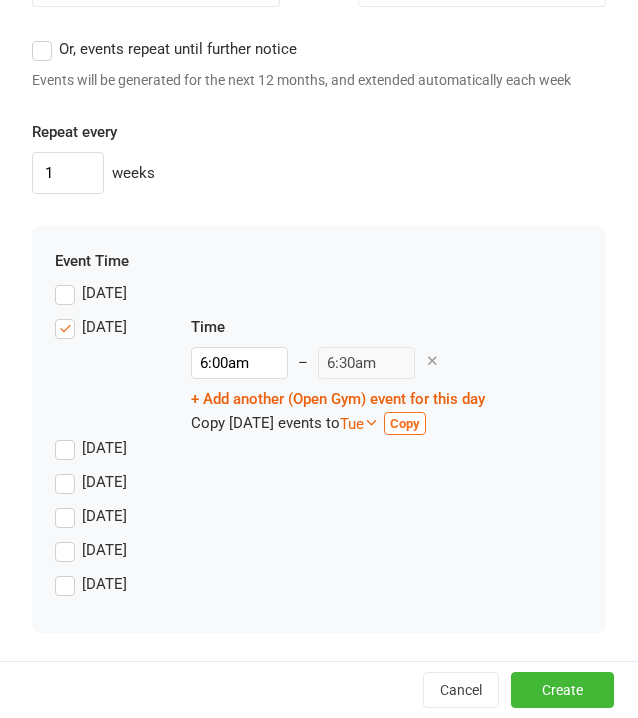 click at bounding box center (432, 360) 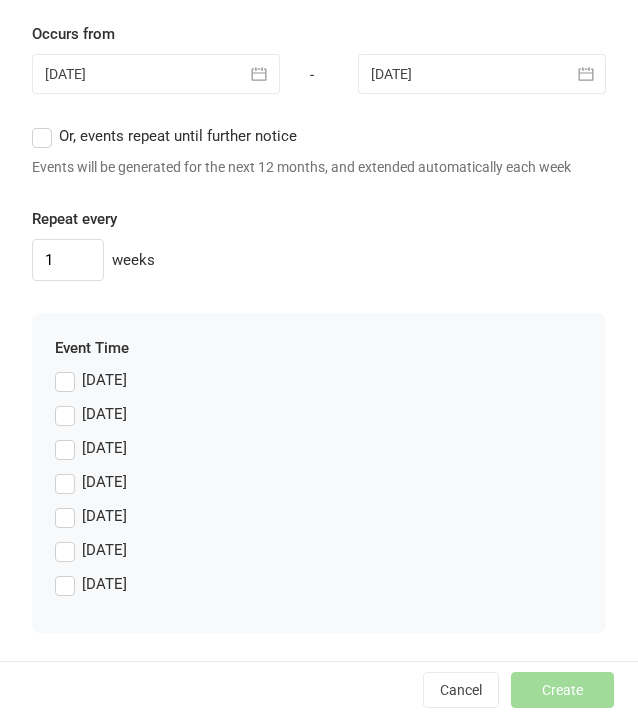 scroll, scrollTop: 1966, scrollLeft: 0, axis: vertical 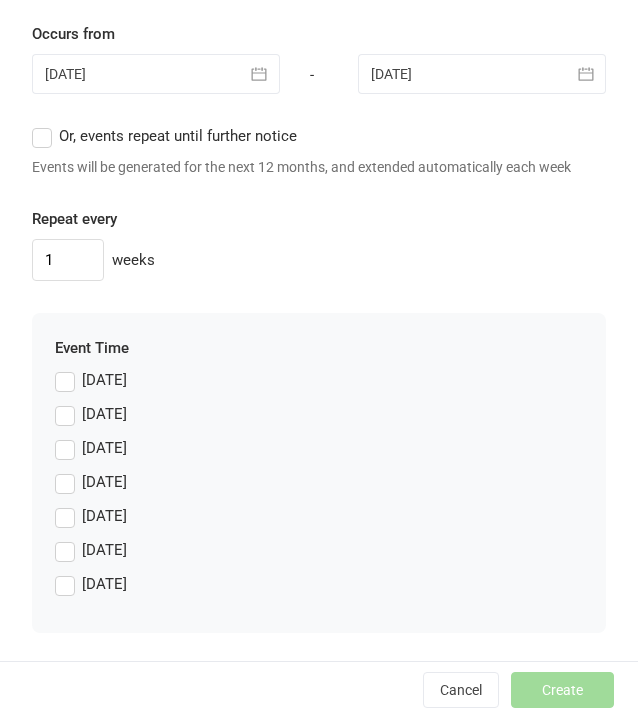 click on "[DATE]" at bounding box center (91, 414) 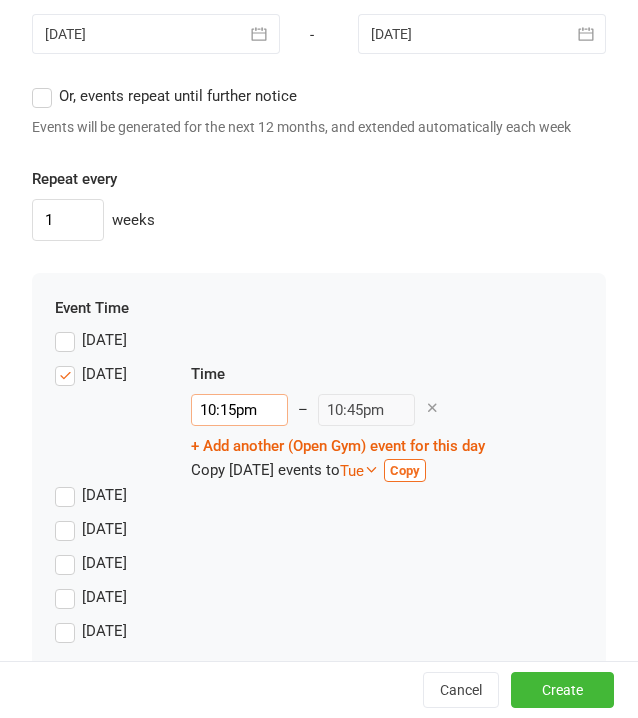 click on "10:15pm" at bounding box center (239, 410) 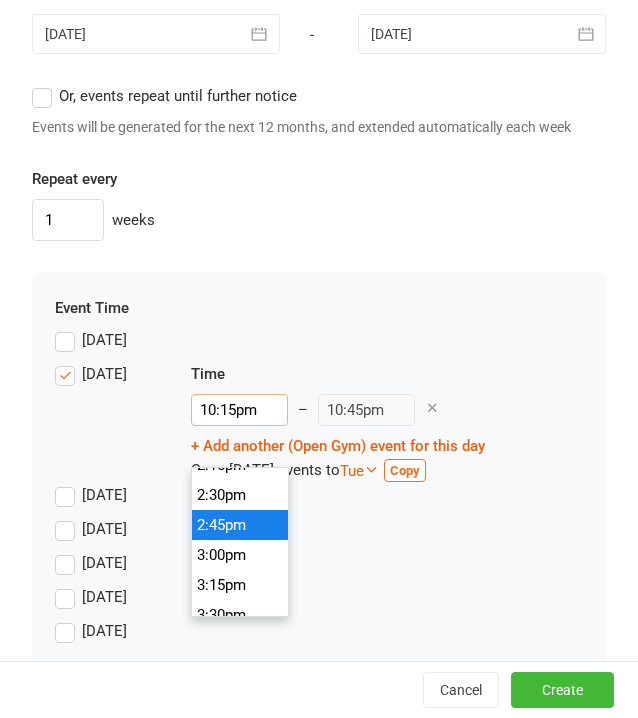scroll, scrollTop: 1731, scrollLeft: 0, axis: vertical 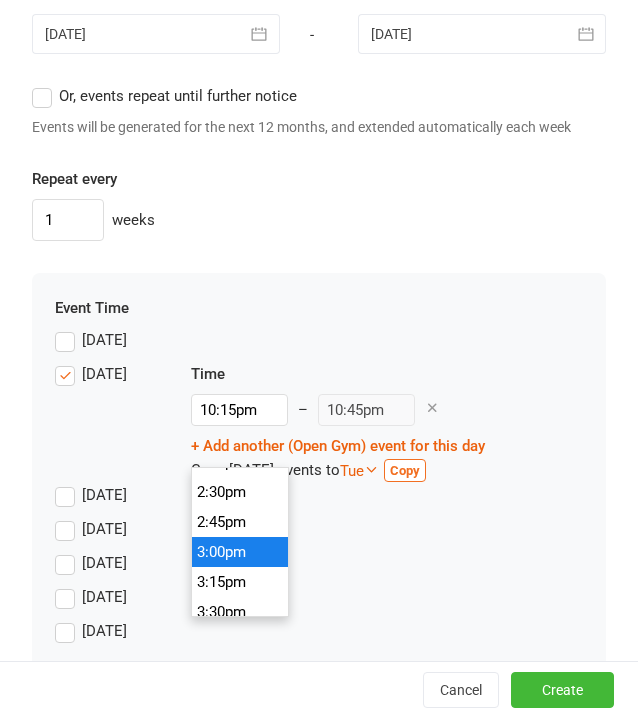 type on "3:00pm" 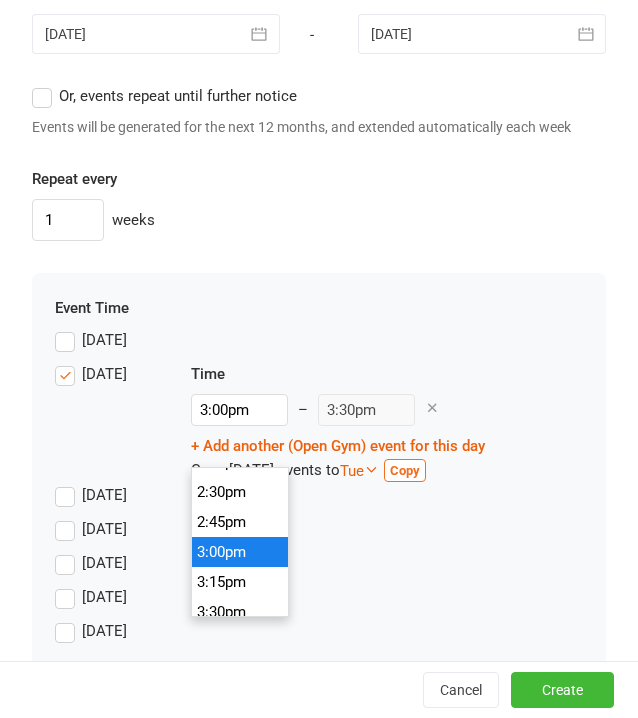 click on "3:00pm" at bounding box center (240, 552) 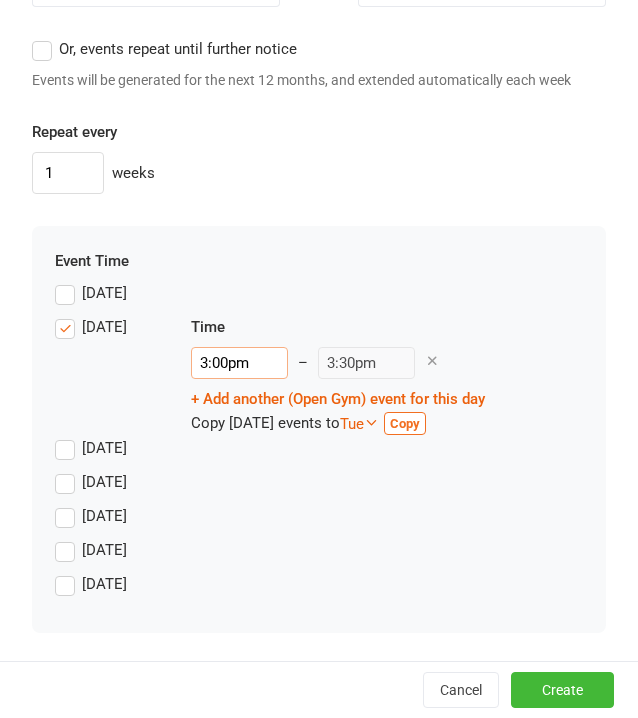scroll, scrollTop: 2052, scrollLeft: 0, axis: vertical 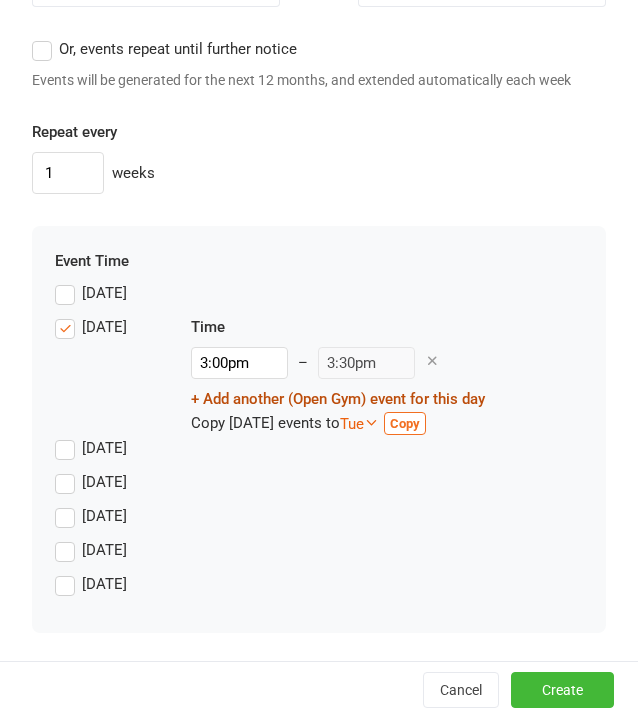 click on "+ Add another (Open Gym) event for this day" at bounding box center (338, 399) 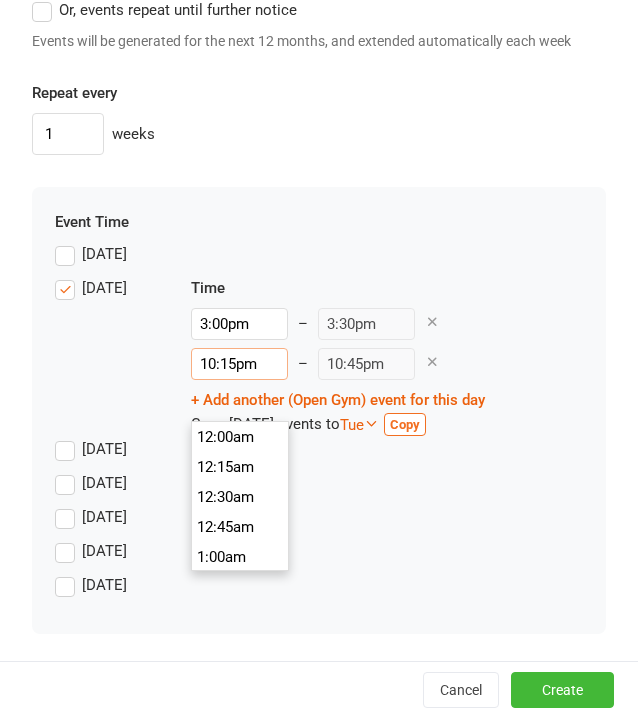 click on "10:15pm" at bounding box center [239, 364] 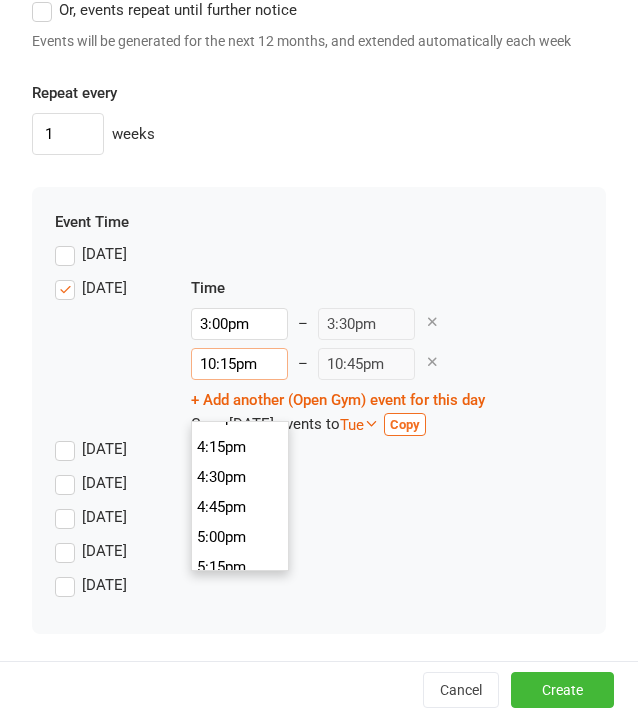 scroll, scrollTop: 1840, scrollLeft: 0, axis: vertical 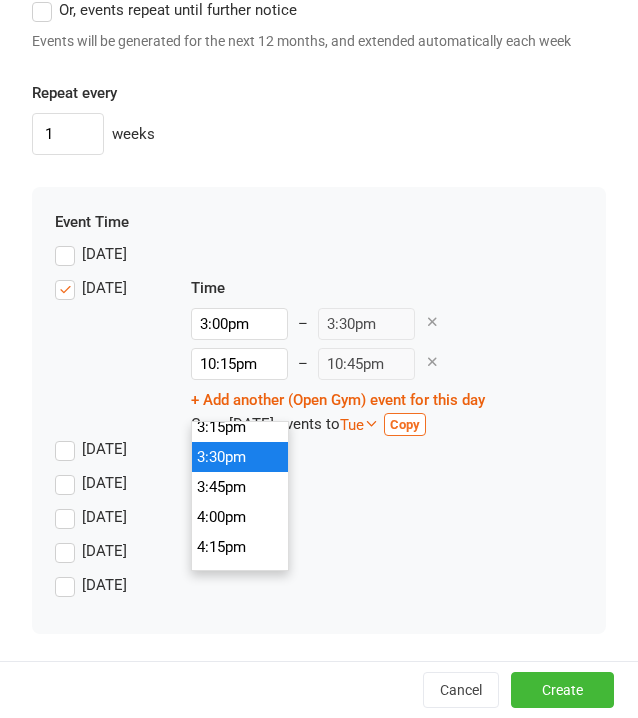 type on "3:30pm" 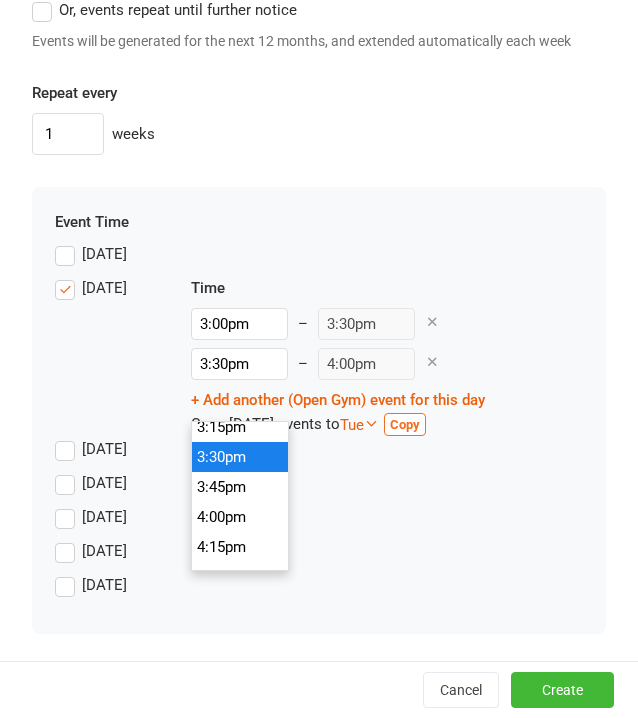 click on "3:30pm" at bounding box center [240, 457] 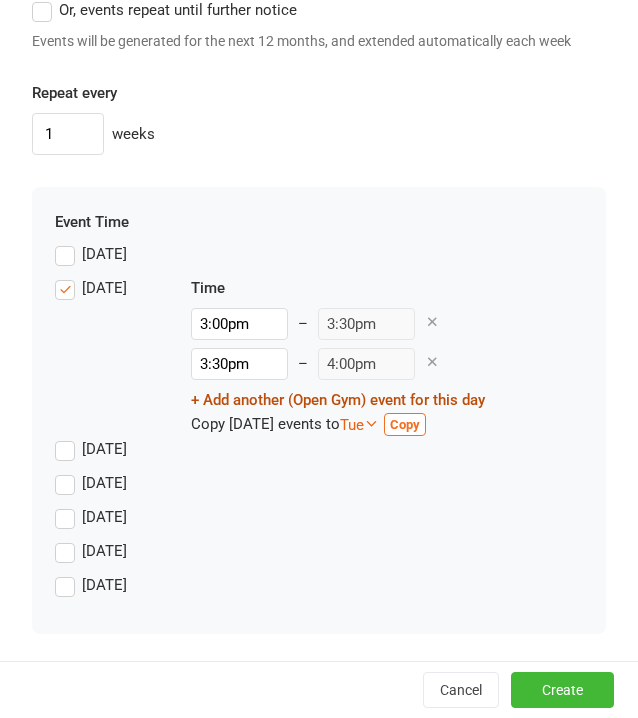 click on "+ Add another (Open Gym) event for this day" at bounding box center (338, 400) 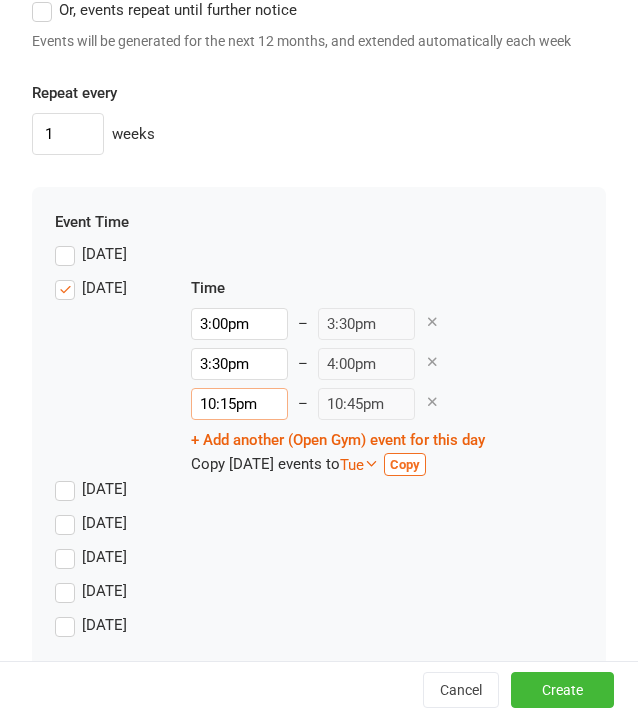 click on "10:15pm" at bounding box center [239, 404] 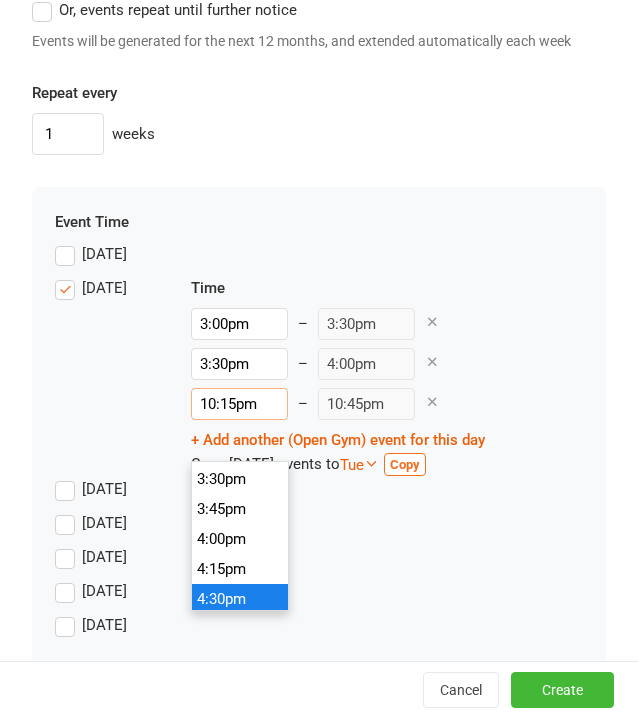 scroll, scrollTop: 1840, scrollLeft: 0, axis: vertical 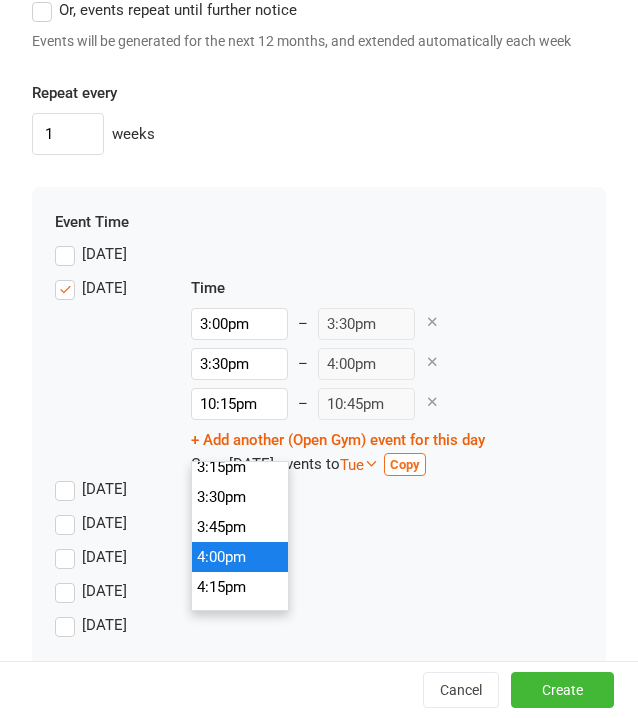 type on "4:00pm" 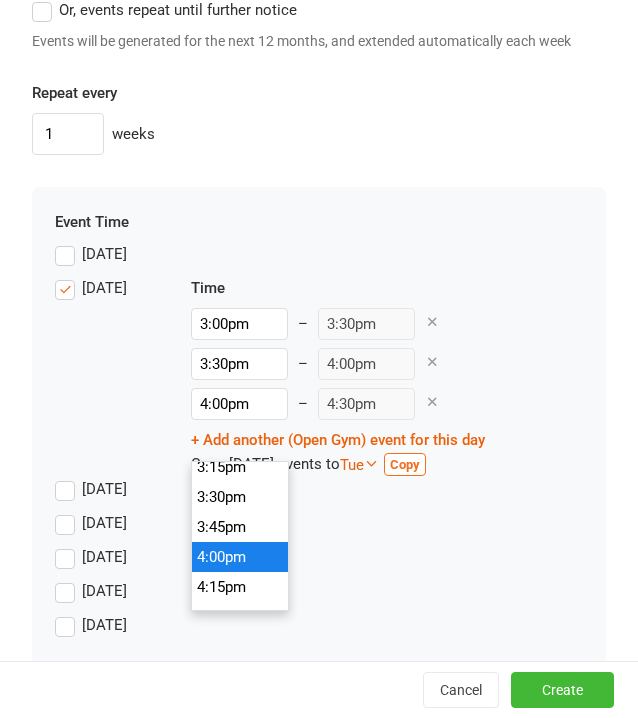 click on "4:00pm" at bounding box center (240, 557) 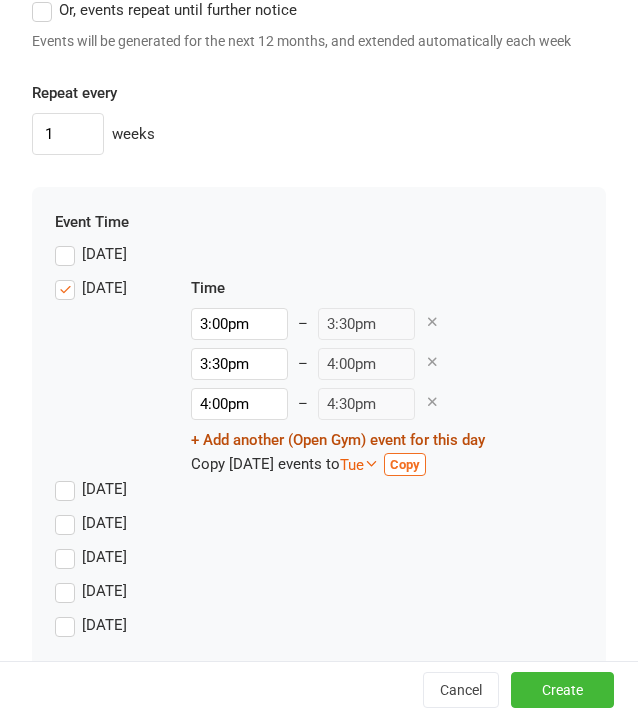 click on "+ Add another (Open Gym) event for this day" at bounding box center (338, 440) 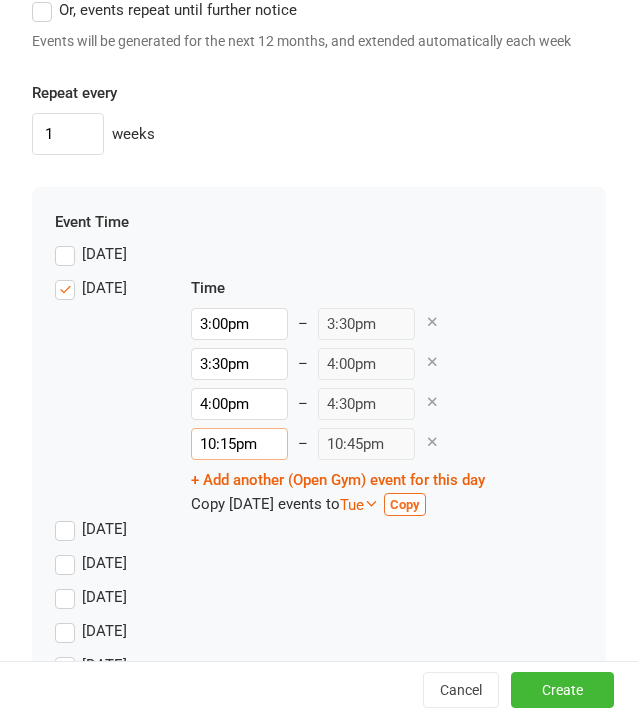 click on "10:15pm" at bounding box center (239, 444) 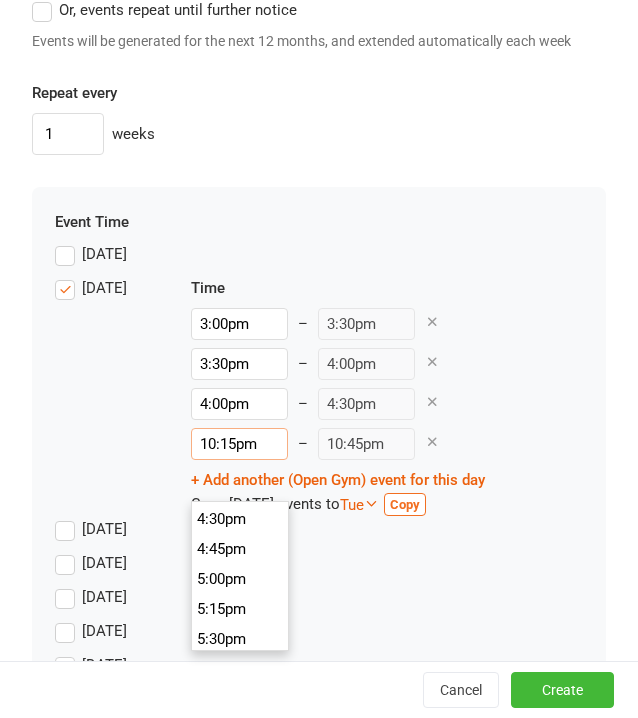 scroll, scrollTop: 1940, scrollLeft: 0, axis: vertical 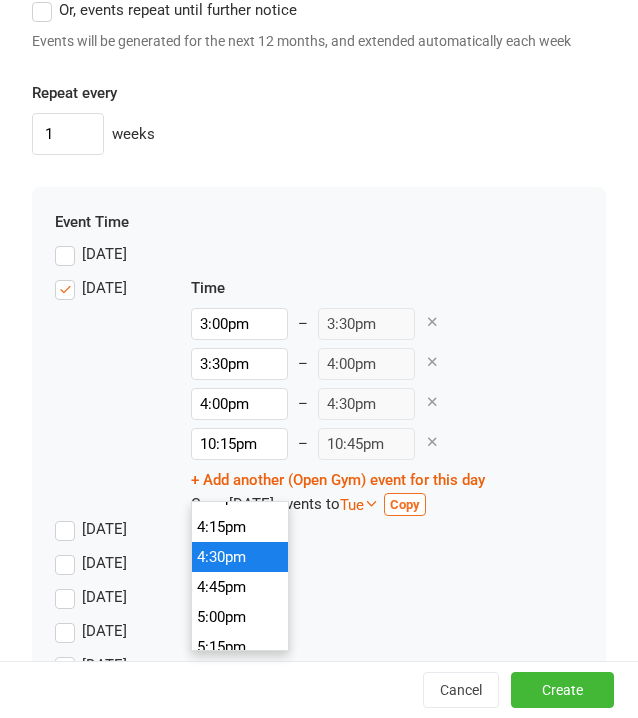 type on "4:30pm" 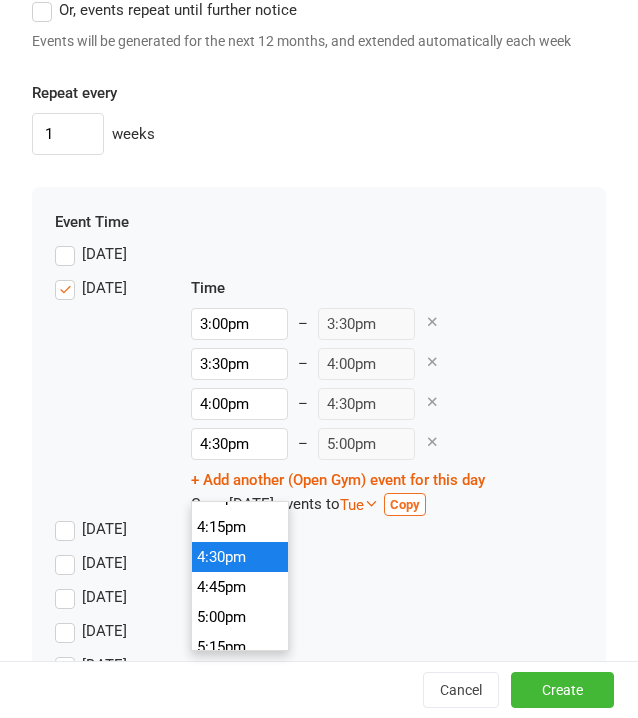 click on "4:30pm" at bounding box center (240, 557) 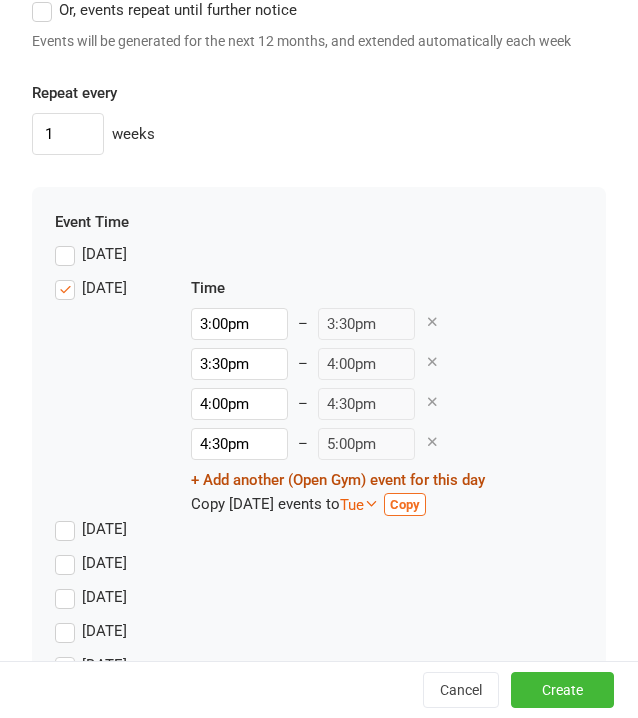 click on "+ Add another (Open Gym) event for this day" at bounding box center (338, 480) 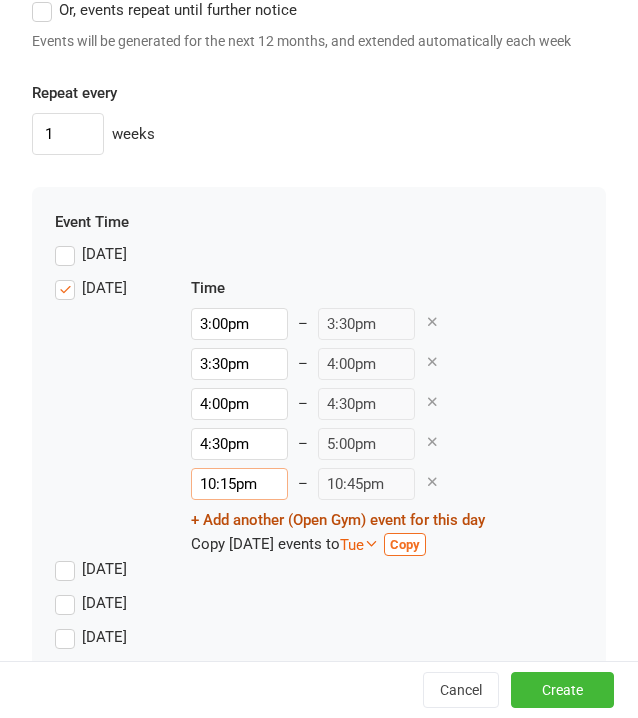 click on "10:15pm" at bounding box center [239, 484] 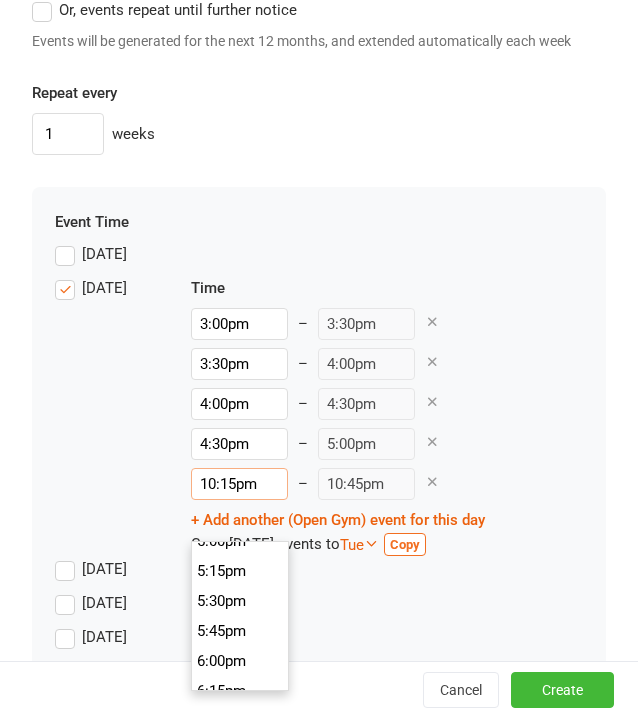 scroll, scrollTop: 2040, scrollLeft: 0, axis: vertical 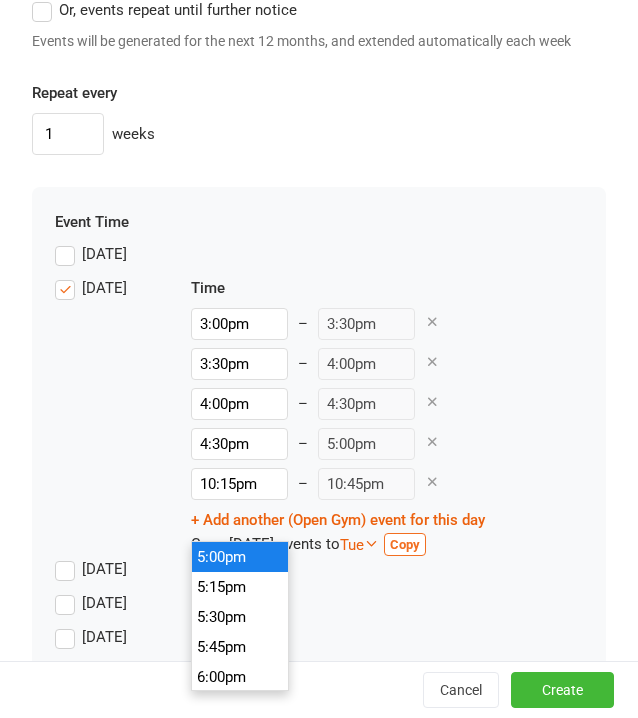 type on "5:00pm" 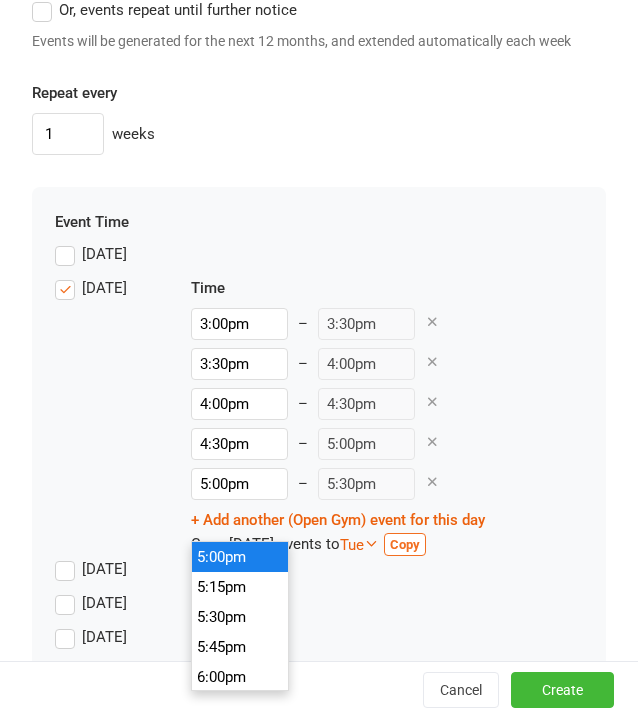 click on "5:00pm" at bounding box center (240, 557) 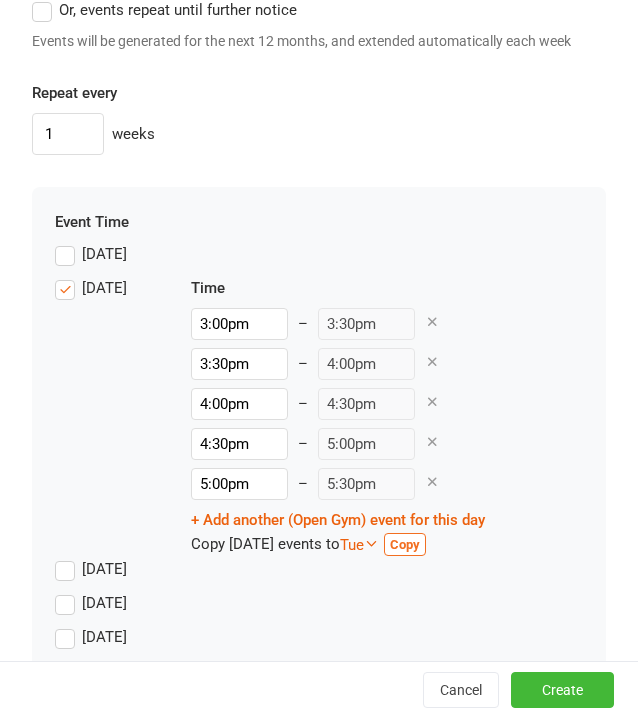 click on "[DATE]" at bounding box center (107, 411) 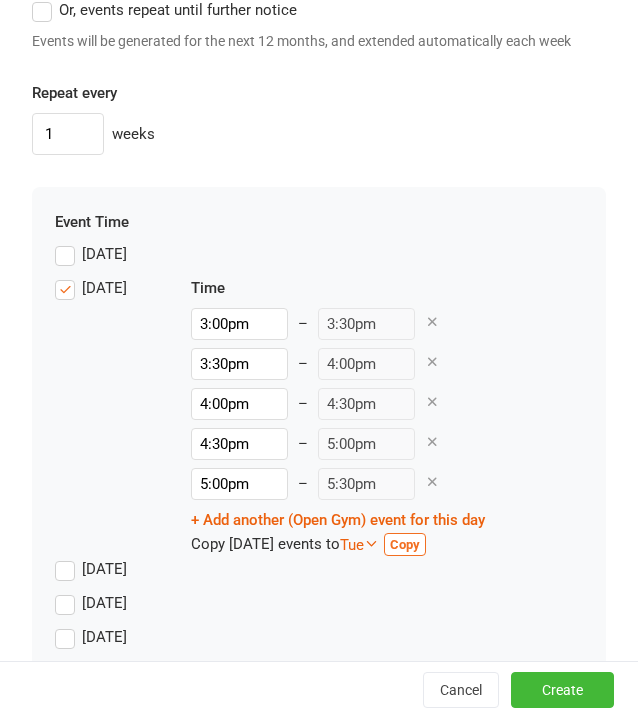 click on "Time 3:00pm 12:00am 12:15am 12:30am 12:45am 1:00am 1:15am 1:30am 1:45am 2:00am 2:15am 2:30am 2:45am 3:00am 3:15am 3:30am 3:45am 4:00am 4:15am 4:30am 4:45am 5:00am 5:15am 5:30am 5:45am 6:00am 6:15am 6:30am 6:45am 7:00am 7:15am 7:30am 7:45am 8:00am 8:15am 8:30am 8:45am 9:00am 9:15am 9:30am 9:45am 10:00am 10:15am 10:30am 10:45am 11:00am 11:15am 11:30am 11:45am 12:00pm 12:15pm 12:30pm 12:45pm 1:00pm 1:15pm 1:30pm 1:45pm 2:00pm 2:15pm 2:30pm 2:45pm 3:00pm 3:15pm 3:30pm 3:45pm 4:00pm 4:15pm 4:30pm 4:45pm 5:00pm 5:15pm 5:30pm 5:45pm 6:00pm 6:15pm 6:30pm 6:45pm 7:00pm 7:15pm 7:30pm 7:45pm 8:00pm 8:15pm 8:30pm 8:45pm 9:00pm 9:15pm 9:30pm 9:45pm 10:00pm 10:15pm 10:30pm 10:45pm 11:00pm 11:15pm 11:30pm 11:45pm –  3:30pm 3:30pm 12:00am 12:15am 12:30am 12:45am 1:00am 1:15am 1:30am 1:45am 2:00am 2:15am 2:30am 2:45am 3:00am 3:15am 3:30am 3:45am 4:00am 4:15am 4:30am 4:45am 5:00am 5:15am 5:30am 5:45am 6:00am 6:15am 6:30am 6:45am 7:00am 7:15am 7:30am 7:45am 8:00am 8:15am 8:30am 8:45am 9:00am 9:15am 9:30am 9:45am 10:00am –" at bounding box center (338, 416) 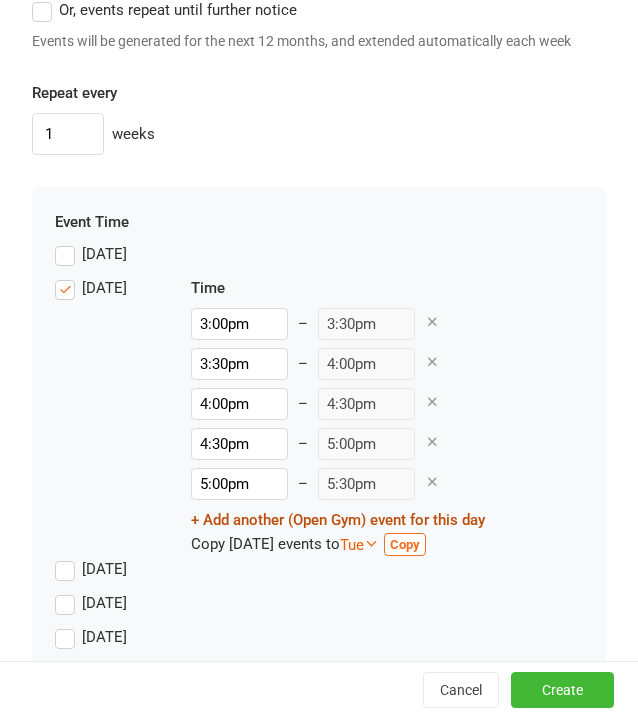 click on "+ Add another (Open Gym) event for this day" at bounding box center [338, 520] 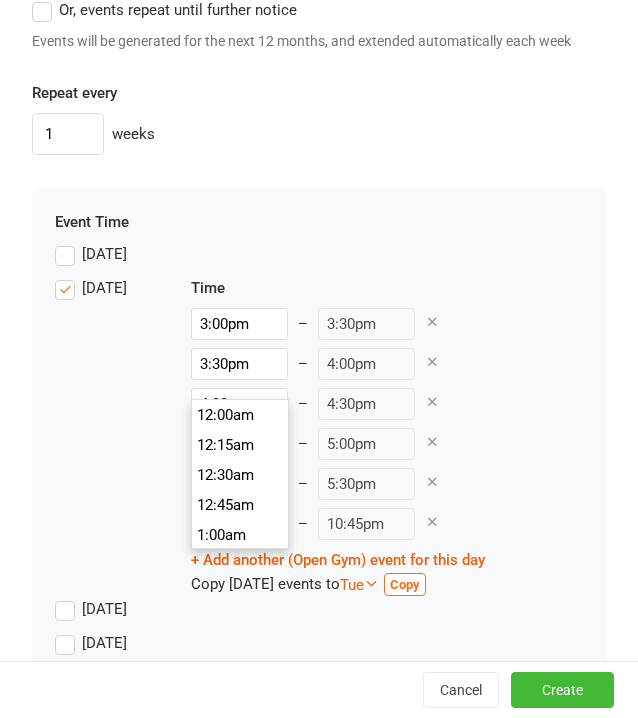 click on "10:15pm" at bounding box center [239, 524] 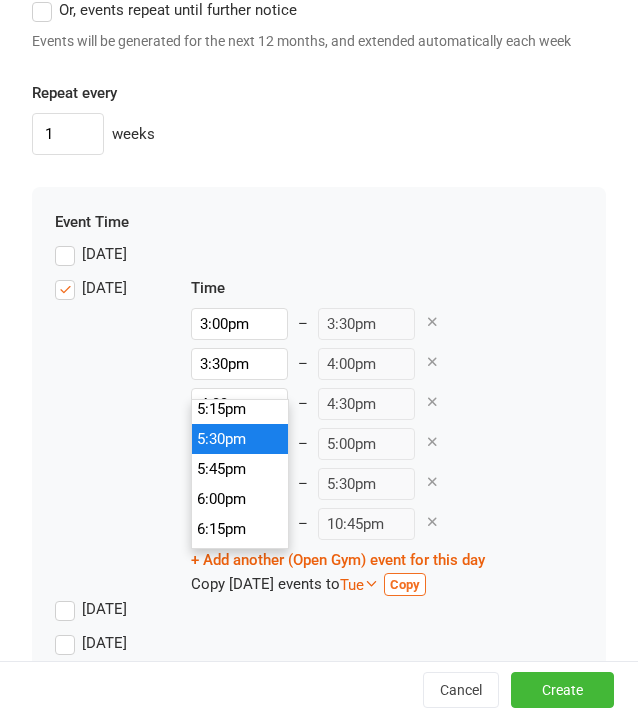 scroll, scrollTop: 2040, scrollLeft: 0, axis: vertical 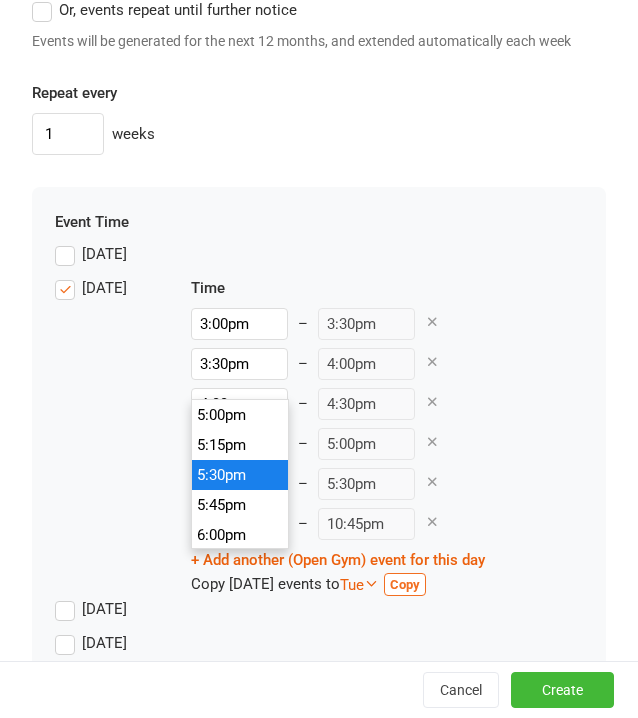 type on "5:30pm" 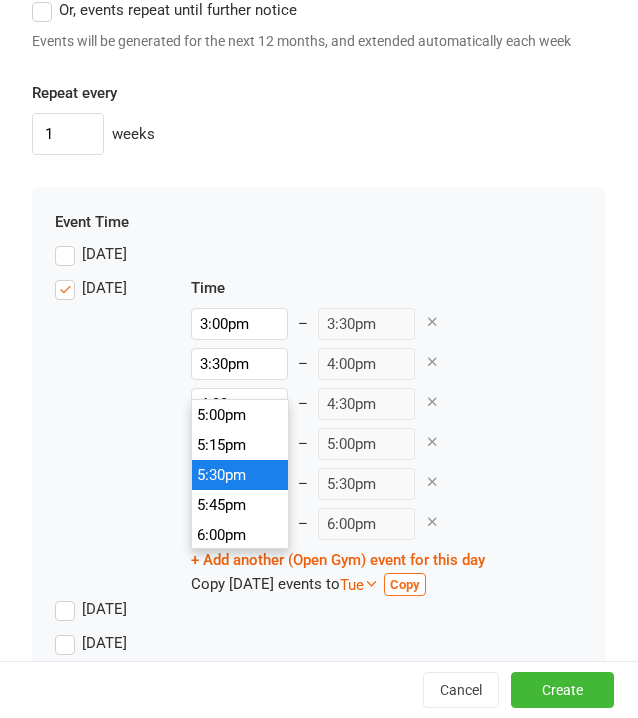 click on "5:30pm" at bounding box center [240, 475] 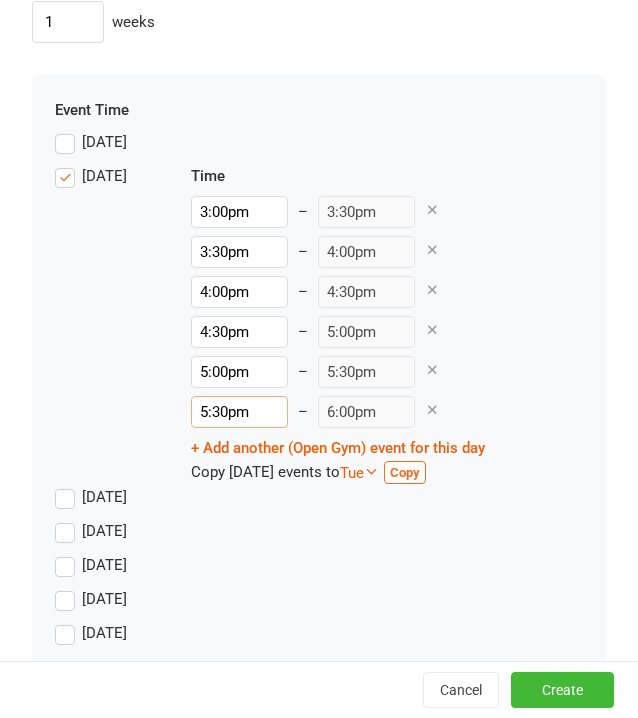 scroll, scrollTop: 2252, scrollLeft: 0, axis: vertical 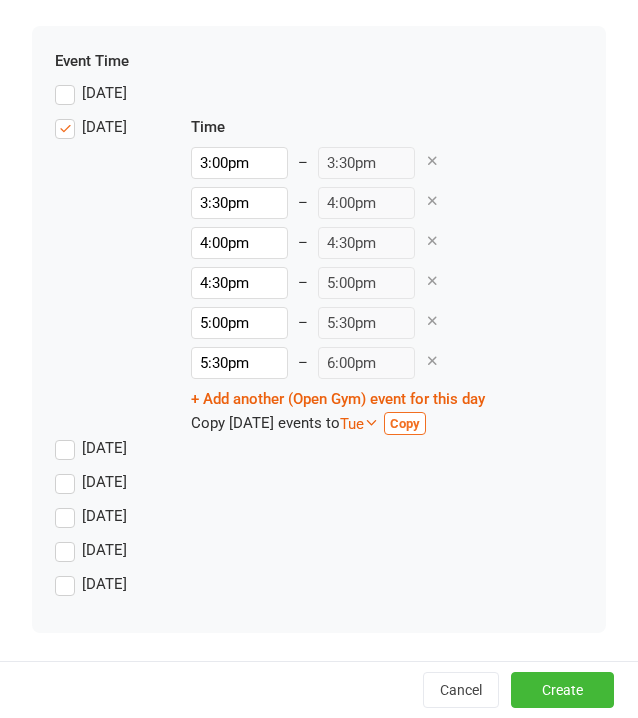 click on "Copy [DATE] events to  Tue  Sun Mon Tue Wed Thu Fri Sat Copy" at bounding box center [338, 423] 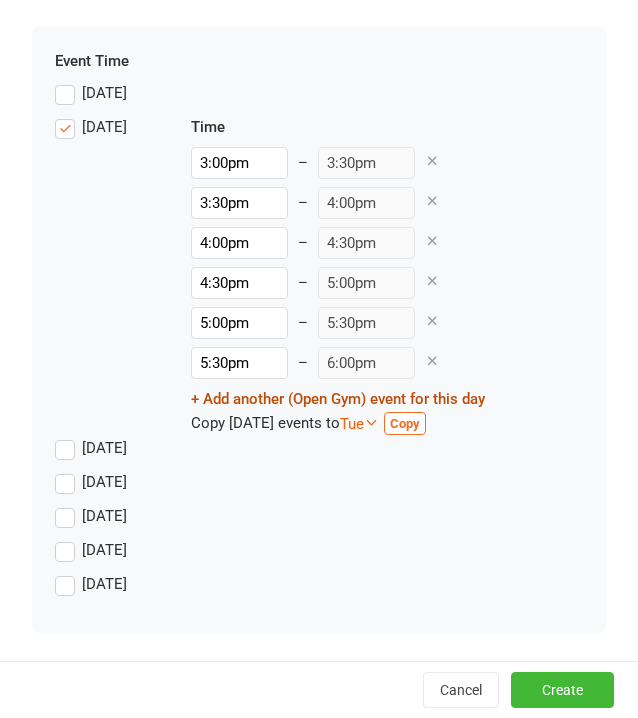 click on "+ Add another (Open Gym) event for this day" at bounding box center [338, 399] 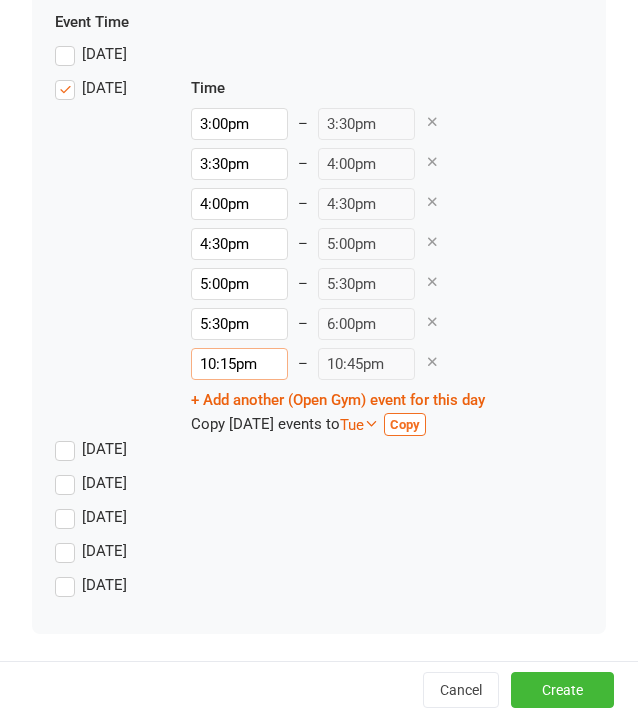 click on "10:15pm" at bounding box center [239, 364] 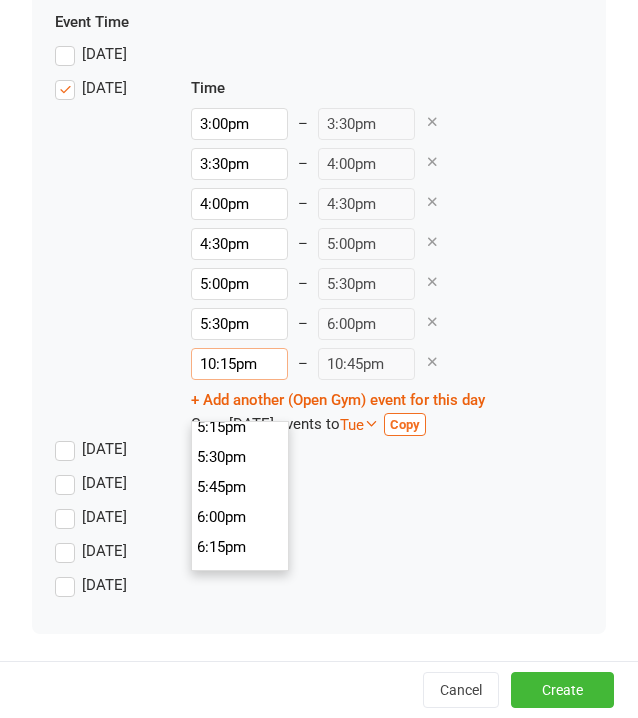 scroll, scrollTop: 2040, scrollLeft: 0, axis: vertical 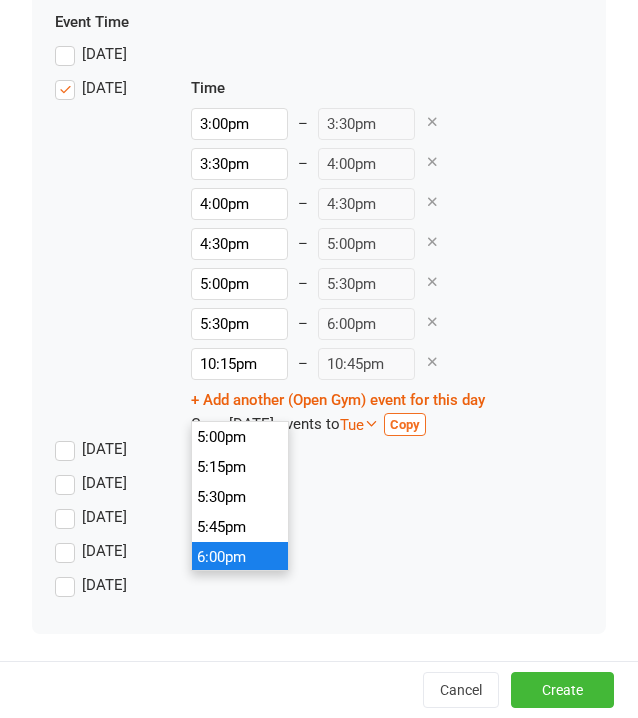 type on "6:00pm" 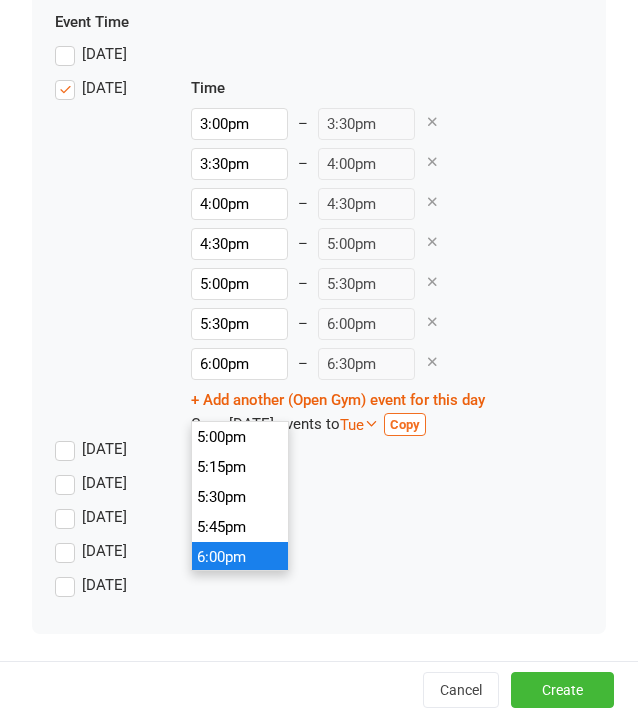 click on "6:00pm" at bounding box center (240, 557) 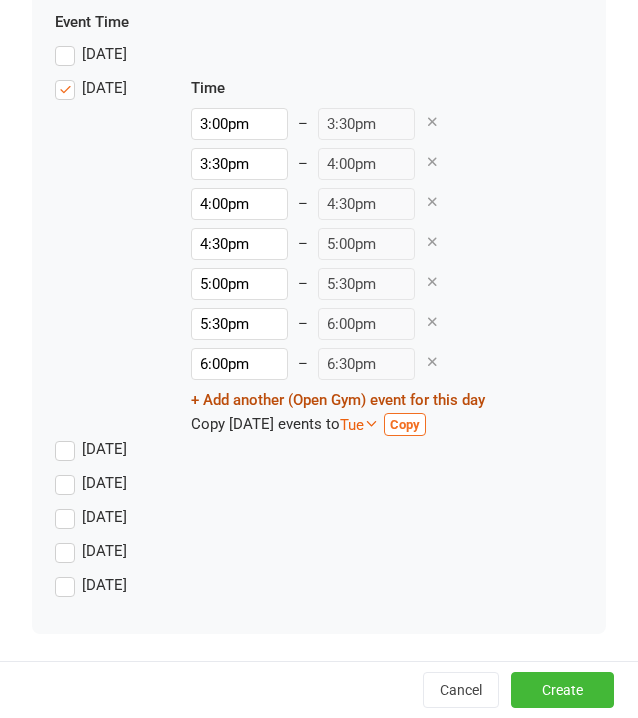click on "+ Add another (Open Gym) event for this day" at bounding box center (338, 400) 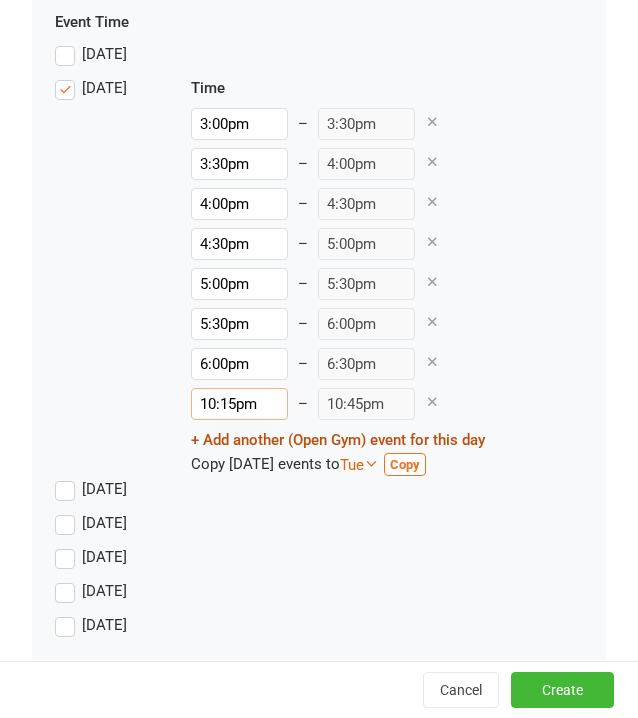 click on "10:15pm" at bounding box center [239, 404] 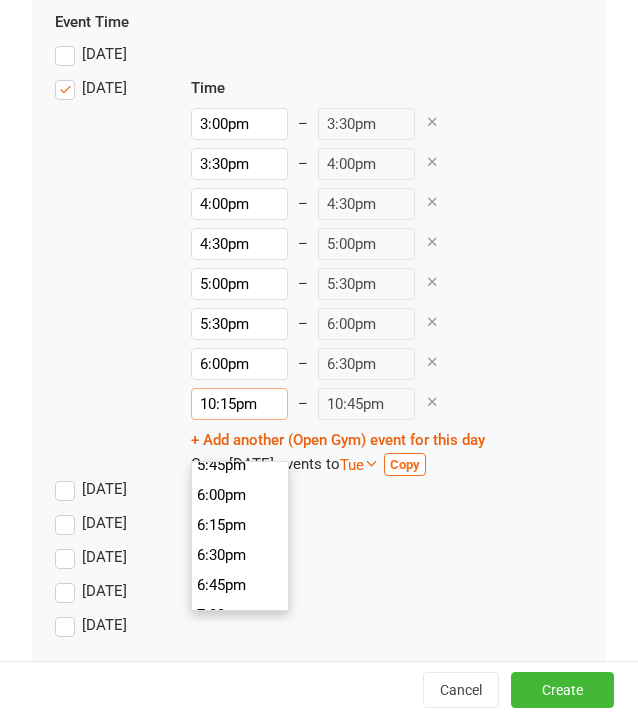 scroll, scrollTop: 2140, scrollLeft: 0, axis: vertical 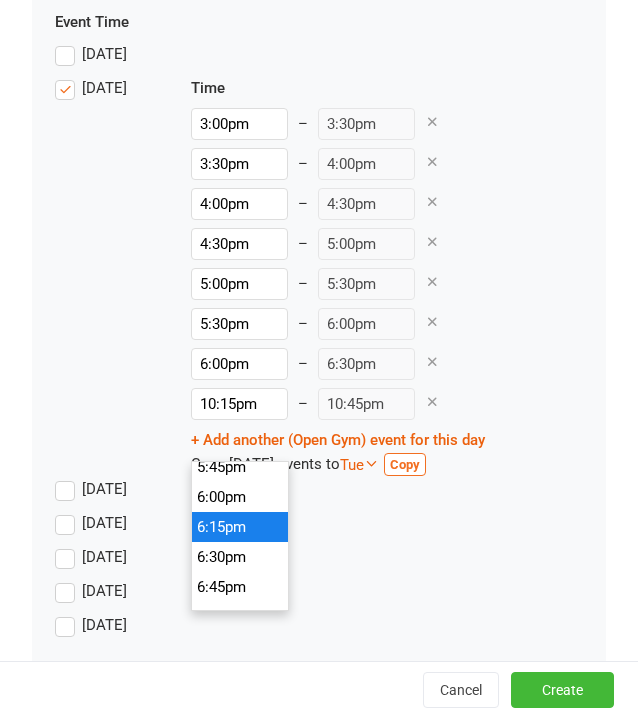 type on "6:15pm" 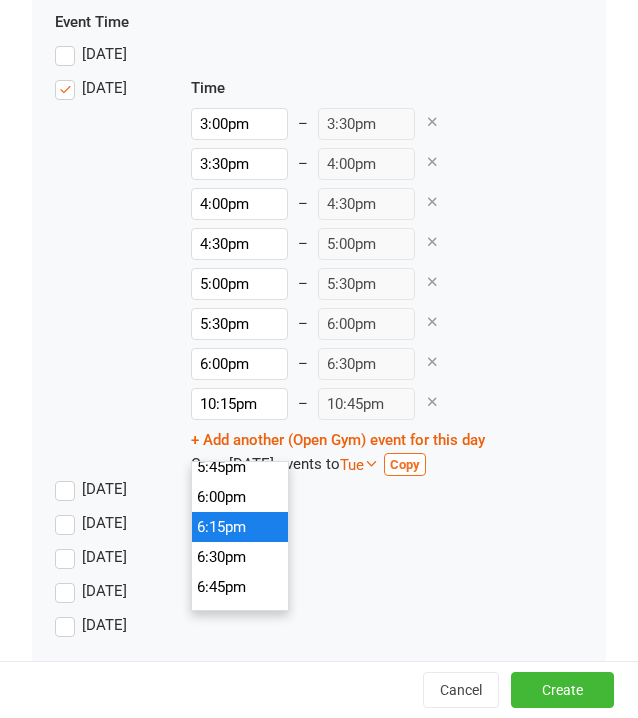 type on "6:45pm" 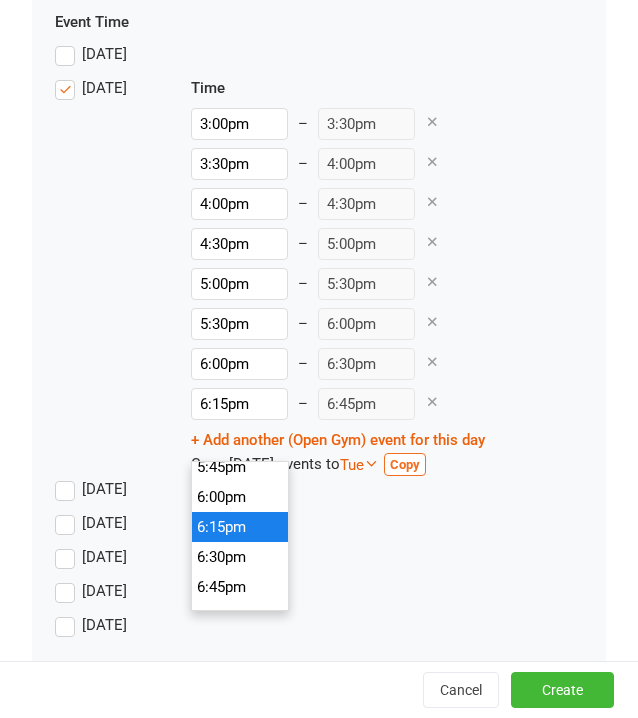 click on "6:15pm" at bounding box center (240, 527) 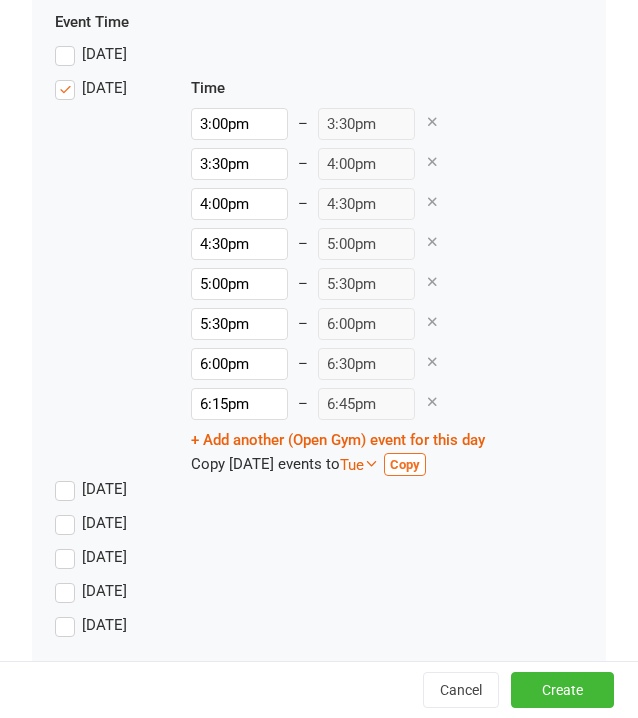 click on "[DATE]" at bounding box center (319, 494) 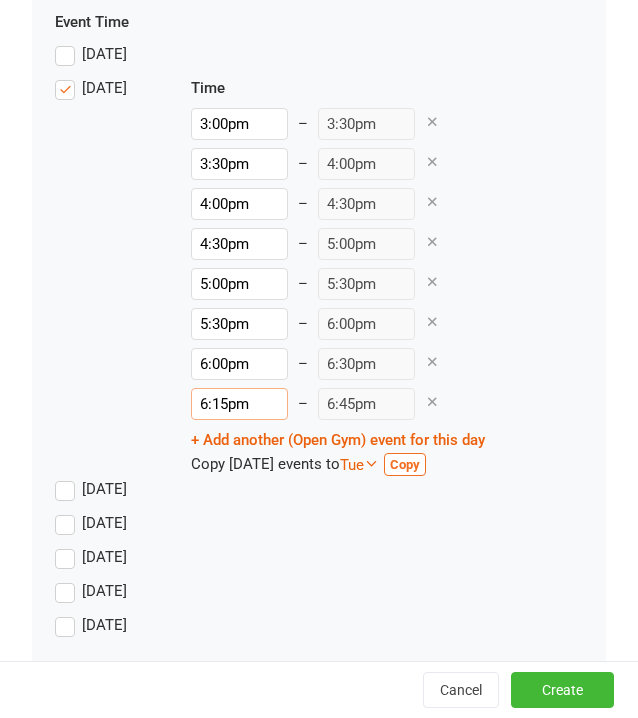 click on "6:15pm" at bounding box center (239, 404) 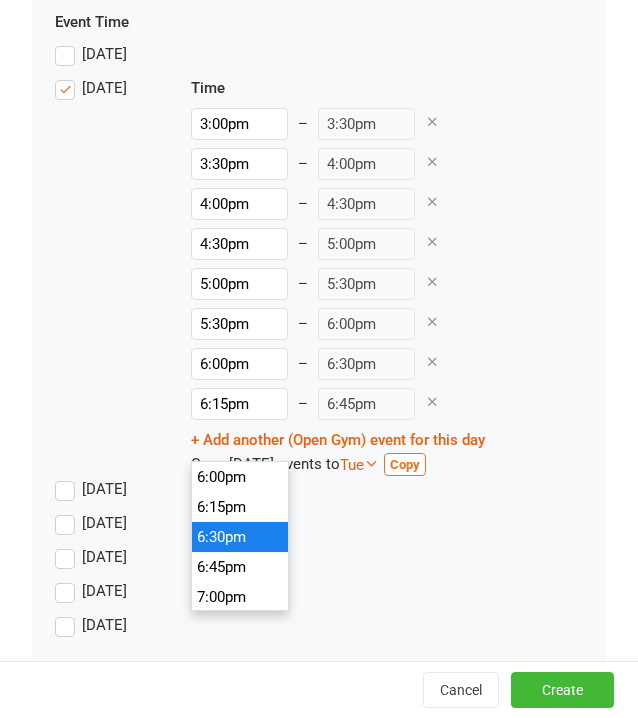 type on "6:30pm" 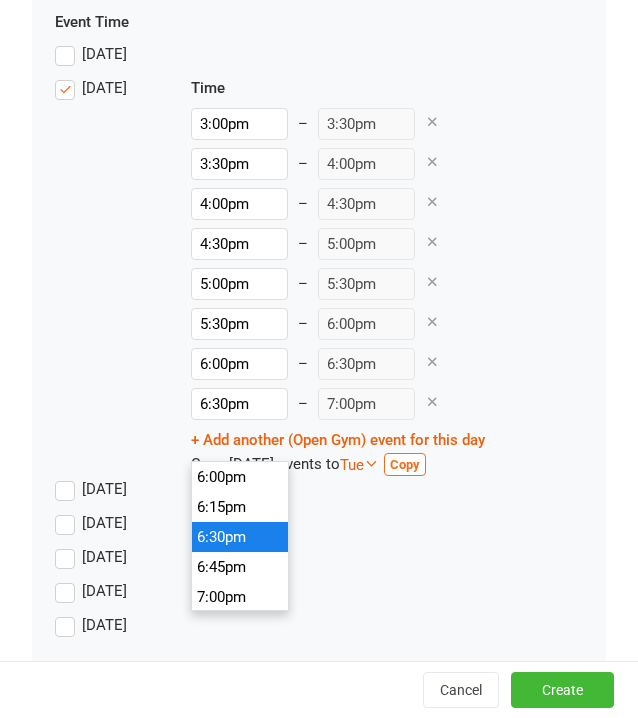 click on "6:30pm" at bounding box center [240, 537] 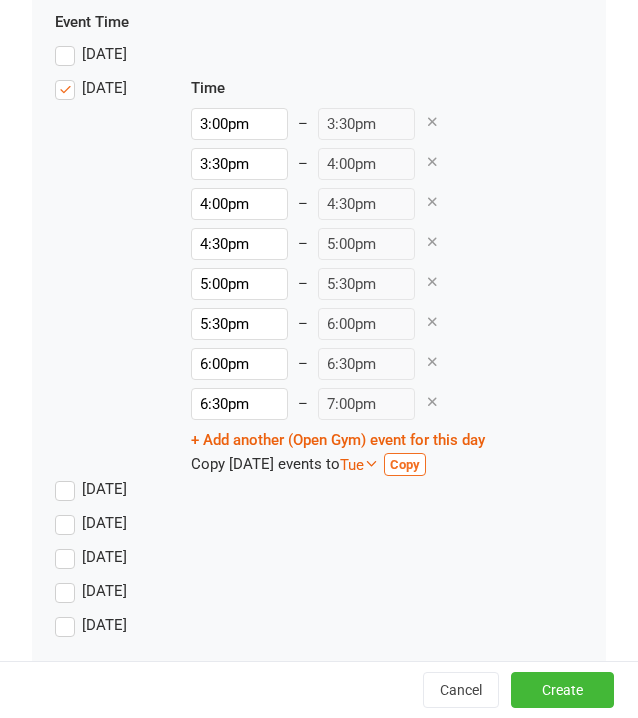 click on "[DATE]" at bounding box center [91, 523] 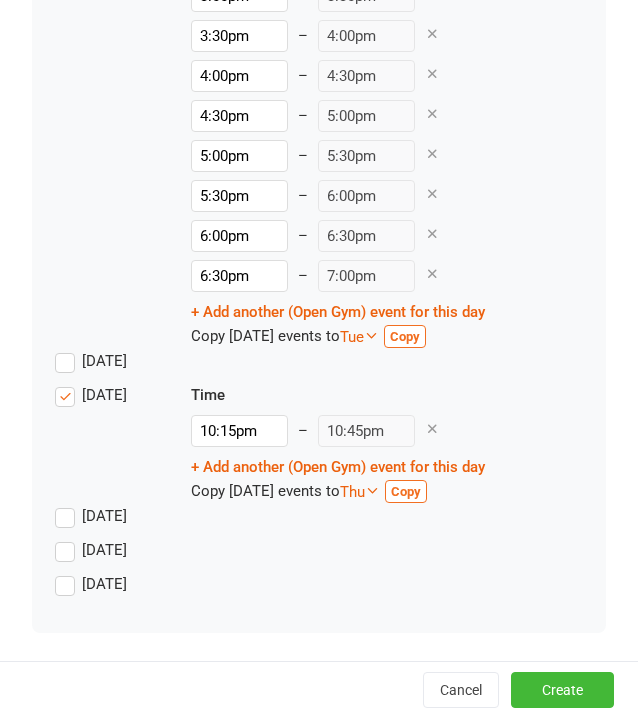 scroll, scrollTop: 2420, scrollLeft: 0, axis: vertical 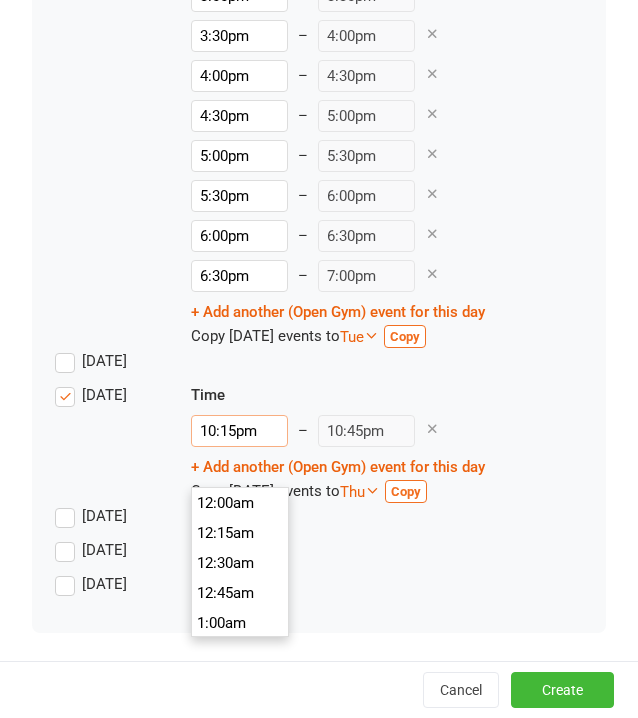 click on "10:15pm" at bounding box center [239, 431] 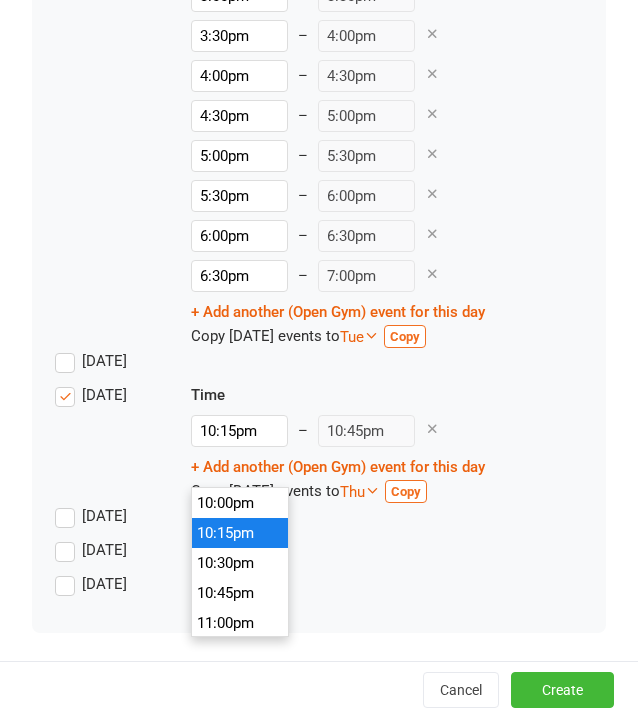 click at bounding box center [432, 428] 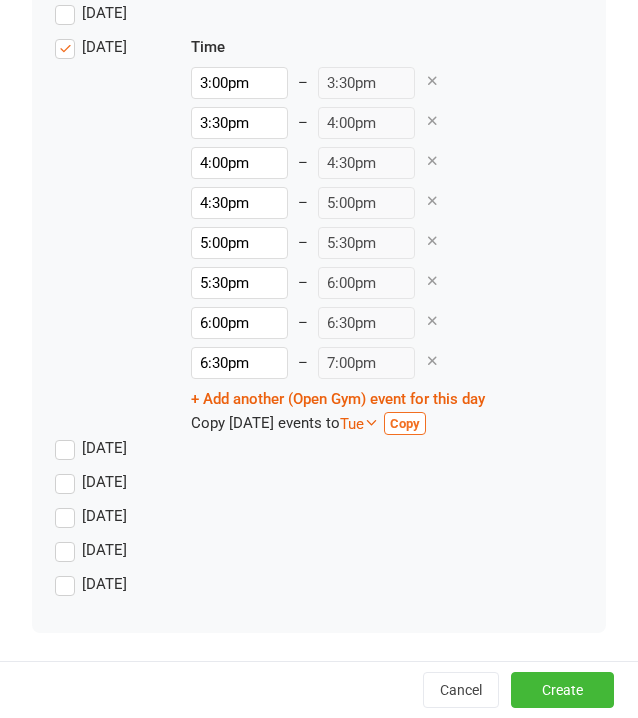 scroll, scrollTop: 2332, scrollLeft: 0, axis: vertical 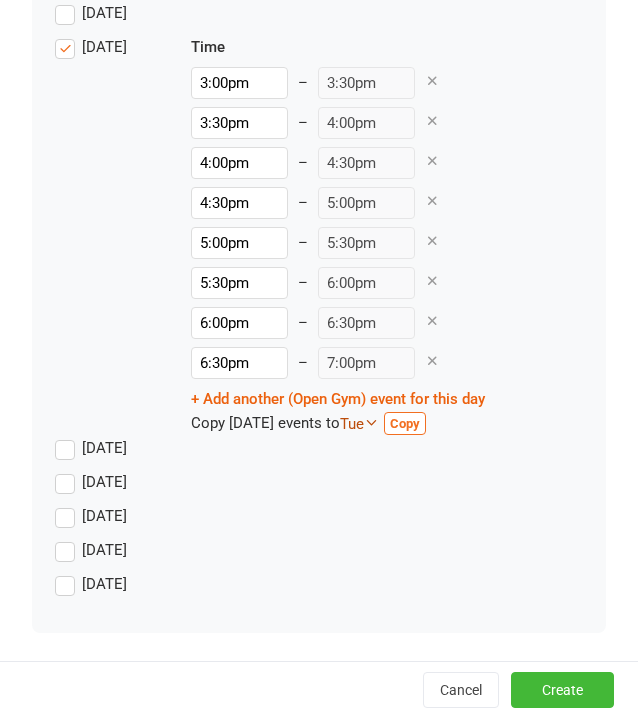 click at bounding box center [371, 422] 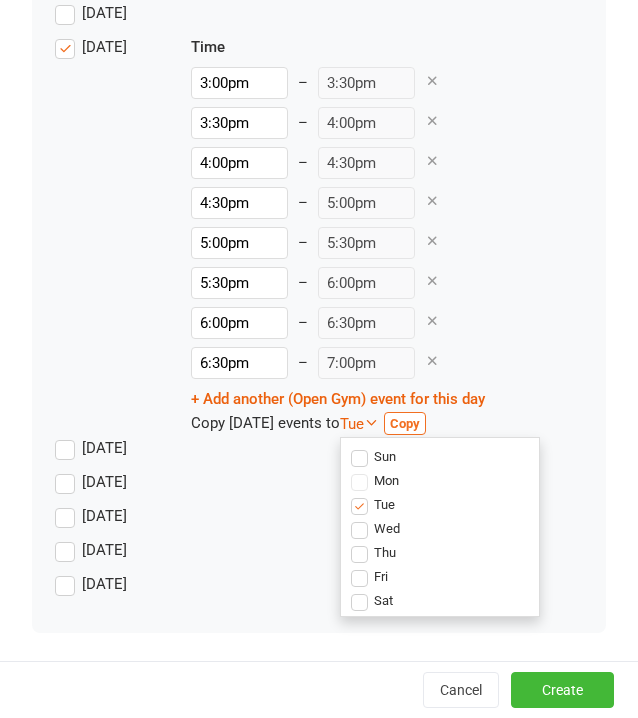 click on "Tue" at bounding box center [373, 504] 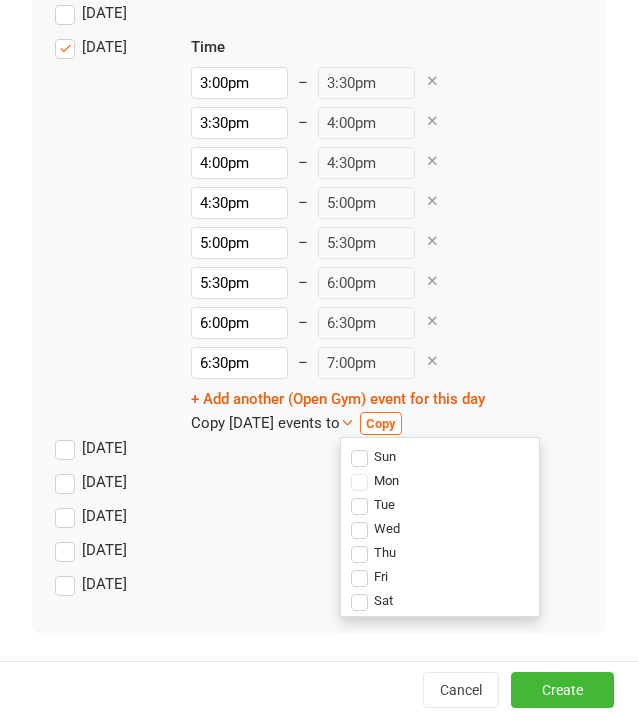 click on "Wed" at bounding box center [375, 528] 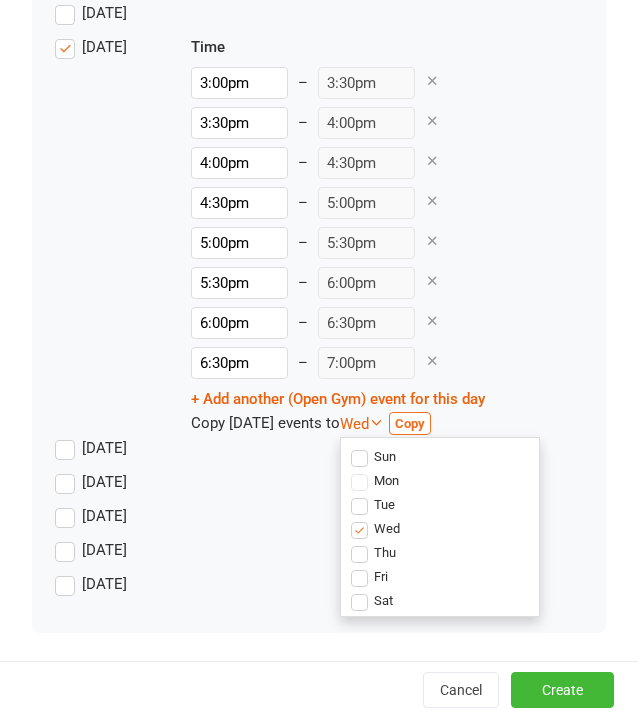 click on "Fri" at bounding box center (369, 576) 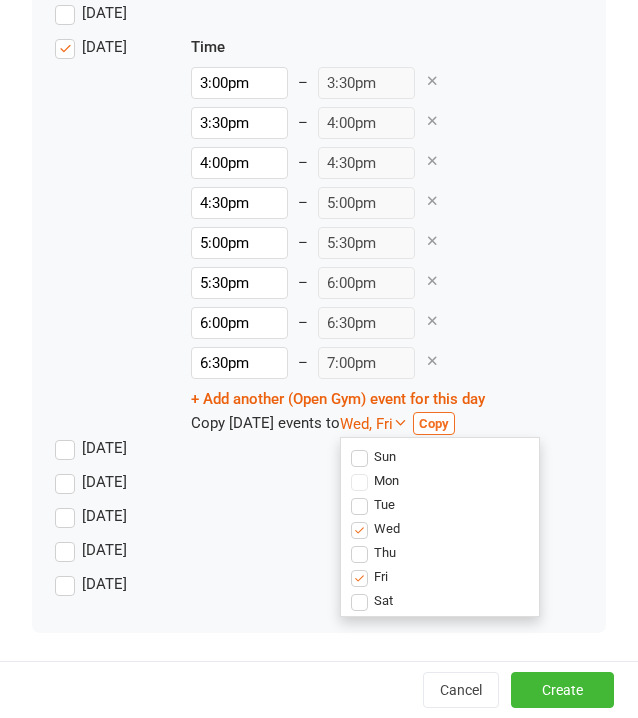 click on "Copy" at bounding box center [434, 423] 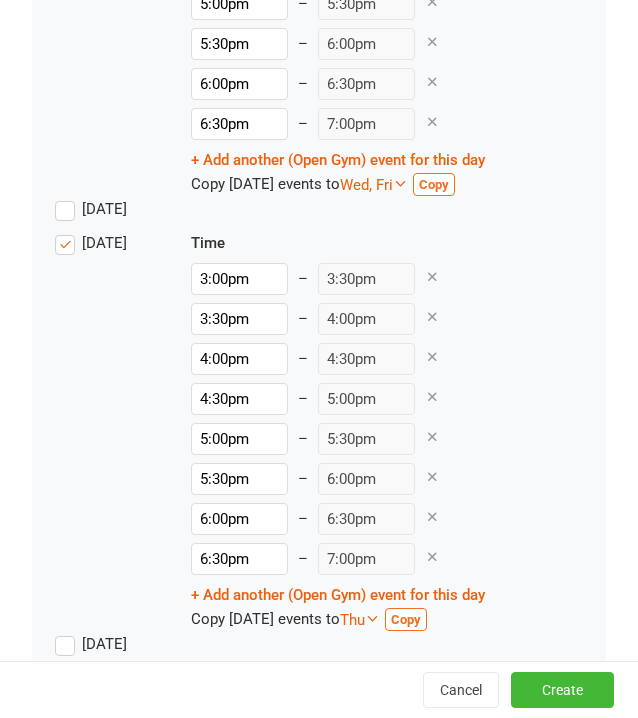 scroll, scrollTop: 2632, scrollLeft: 0, axis: vertical 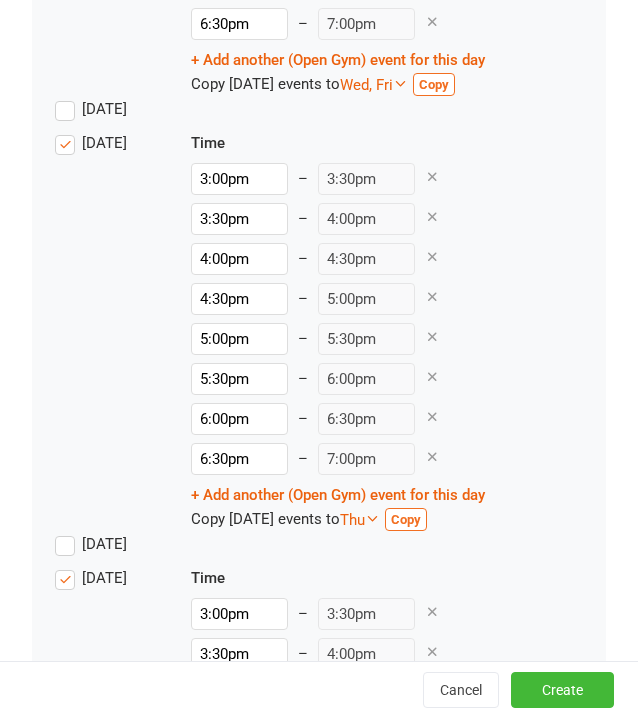 click at bounding box center [432, 456] 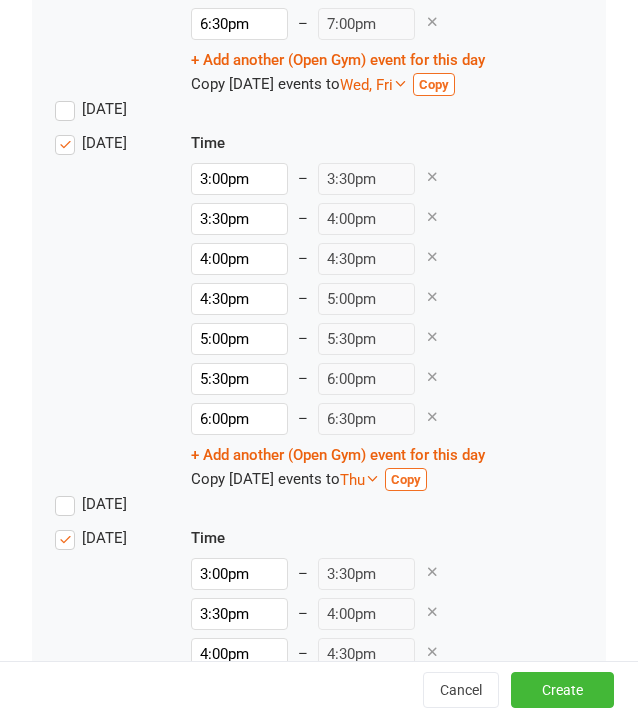 click at bounding box center [432, 416] 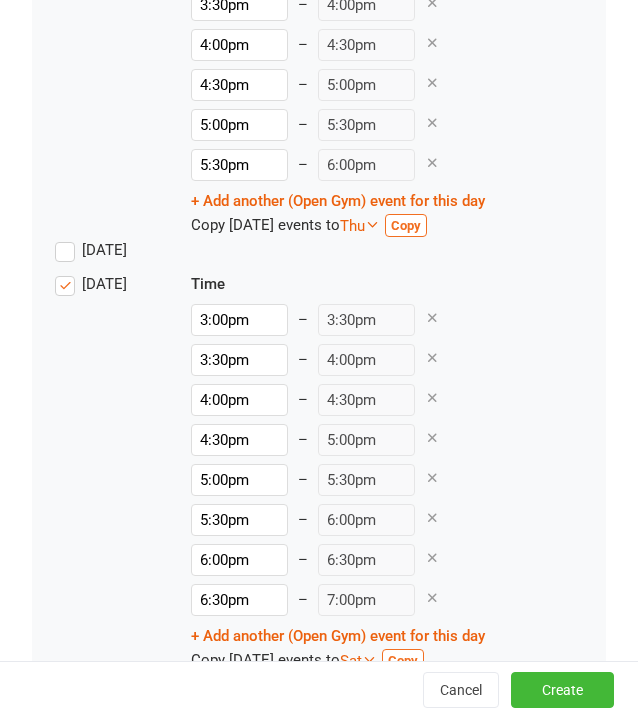 scroll, scrollTop: 2932, scrollLeft: 0, axis: vertical 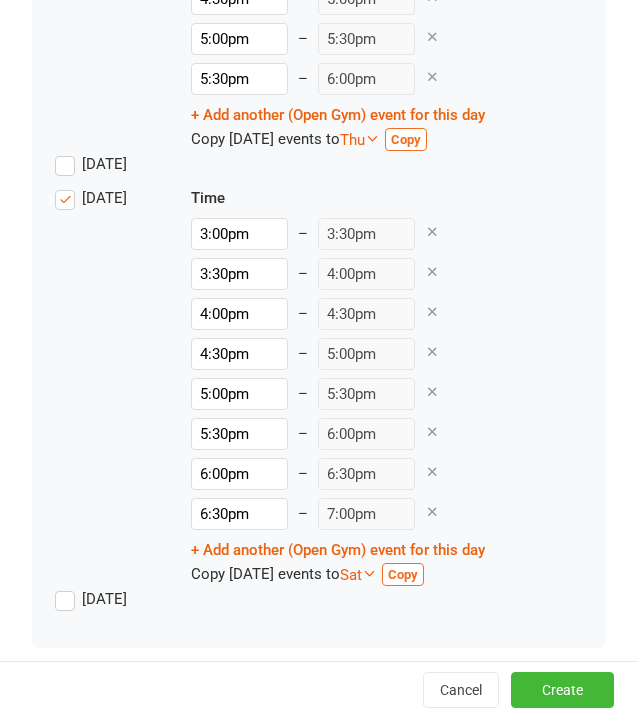 click at bounding box center (432, 511) 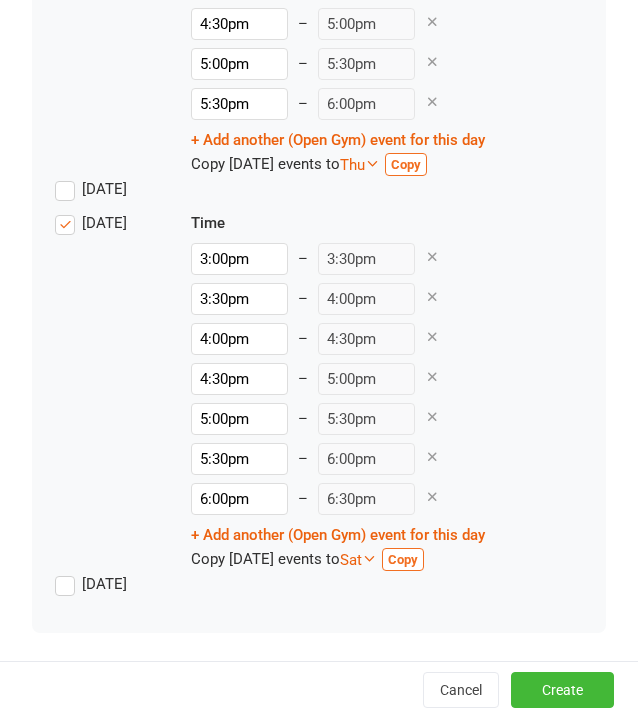 click at bounding box center [432, 496] 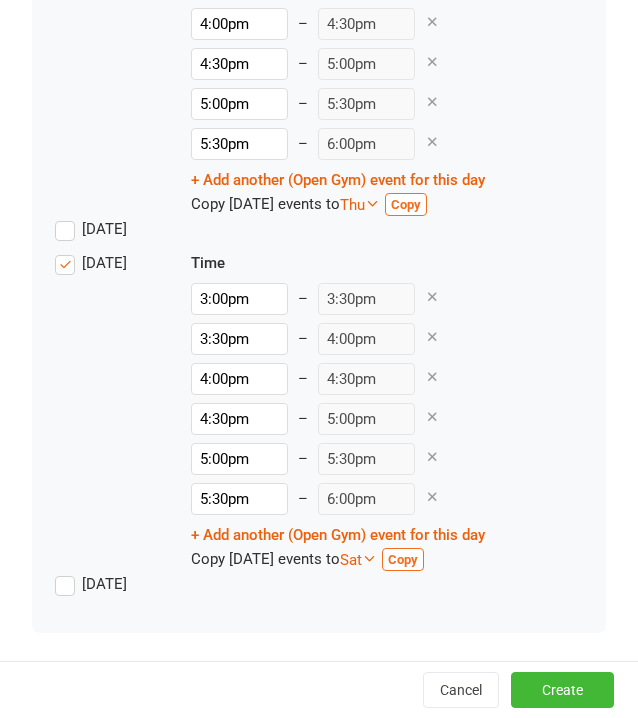 click at bounding box center [432, 496] 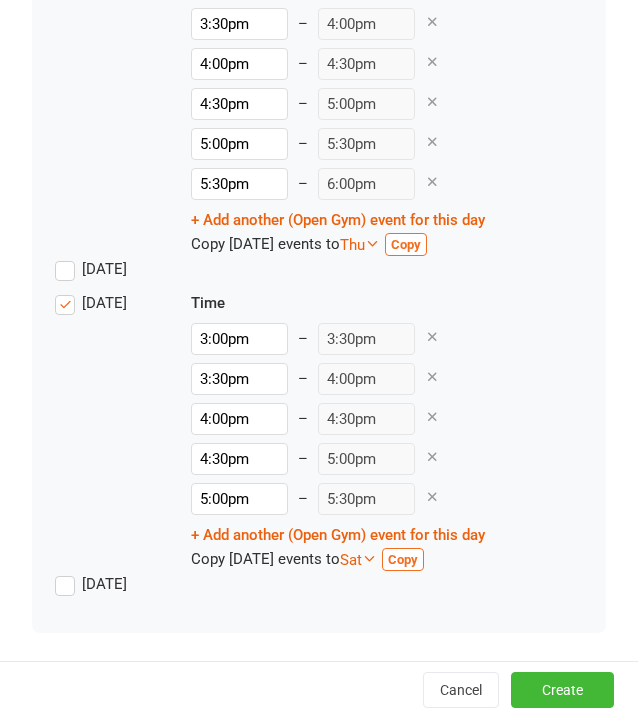 scroll, scrollTop: 2866, scrollLeft: 0, axis: vertical 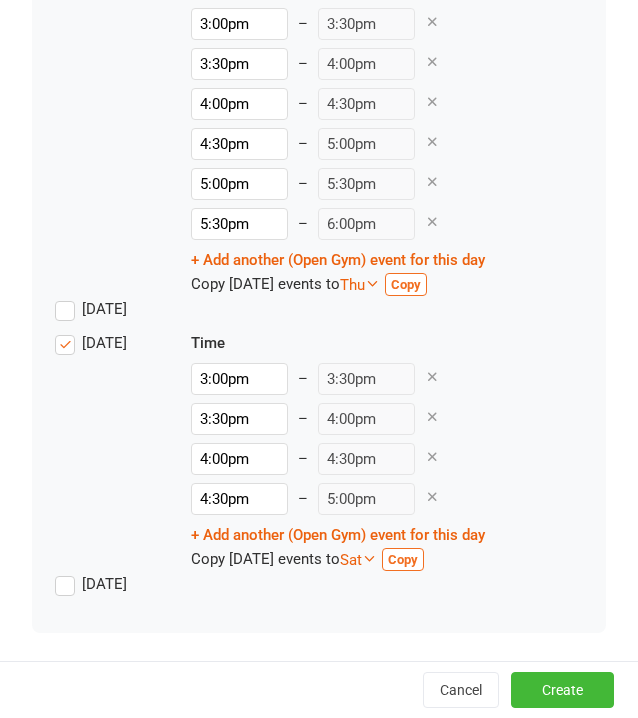 click on "[DATE]" at bounding box center (104, 582) 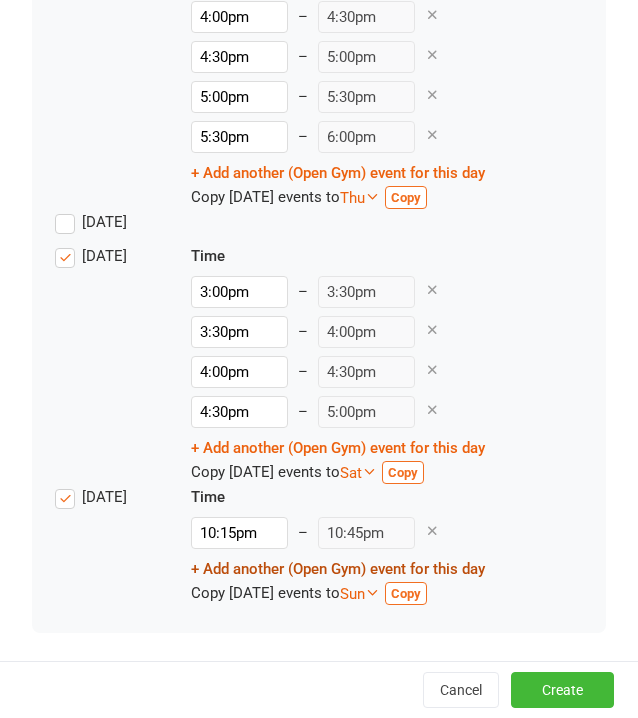 scroll, scrollTop: 2913, scrollLeft: 0, axis: vertical 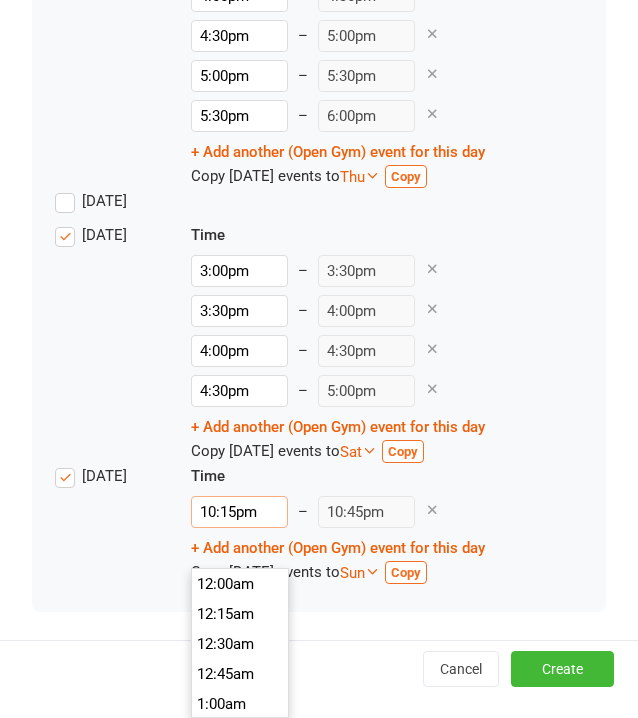 click on "10:15pm" at bounding box center (239, 512) 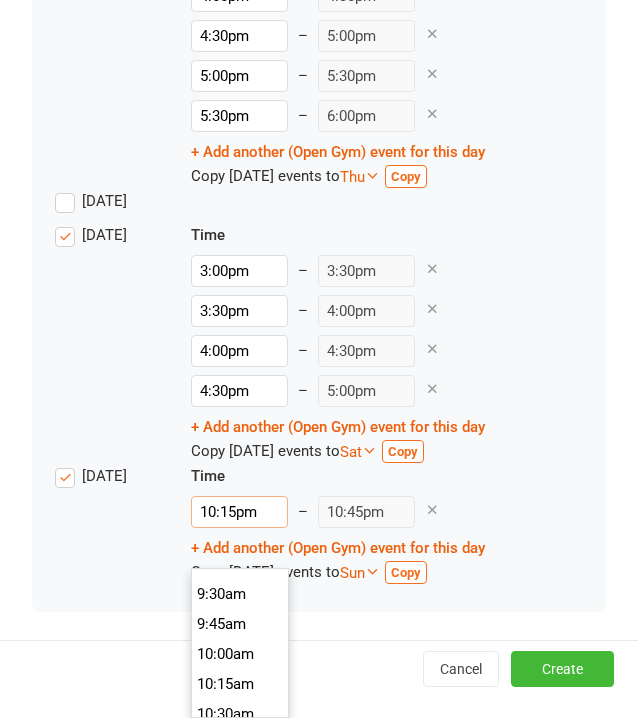 scroll, scrollTop: 940, scrollLeft: 0, axis: vertical 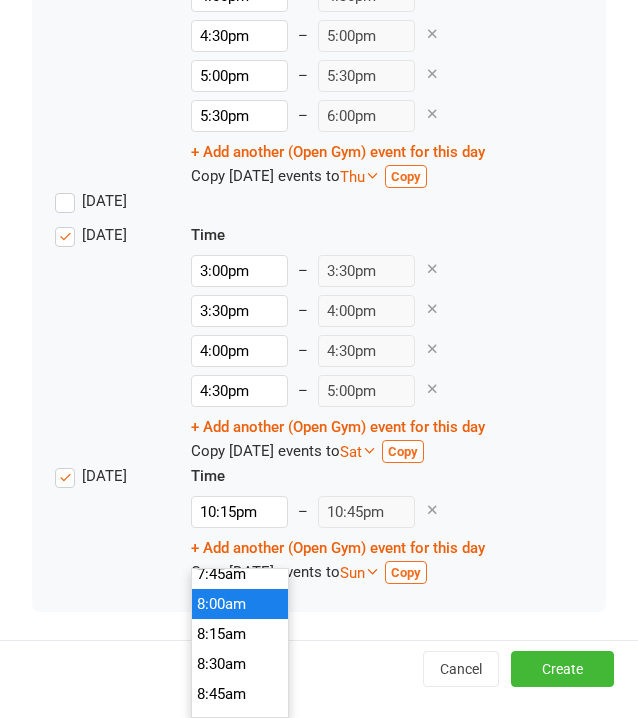 type on "8:00am" 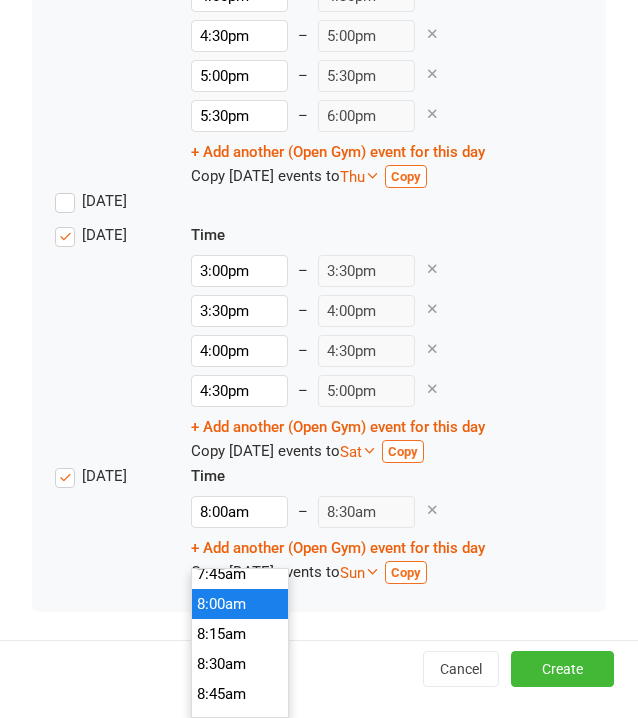 click on "8:00am" at bounding box center [240, 604] 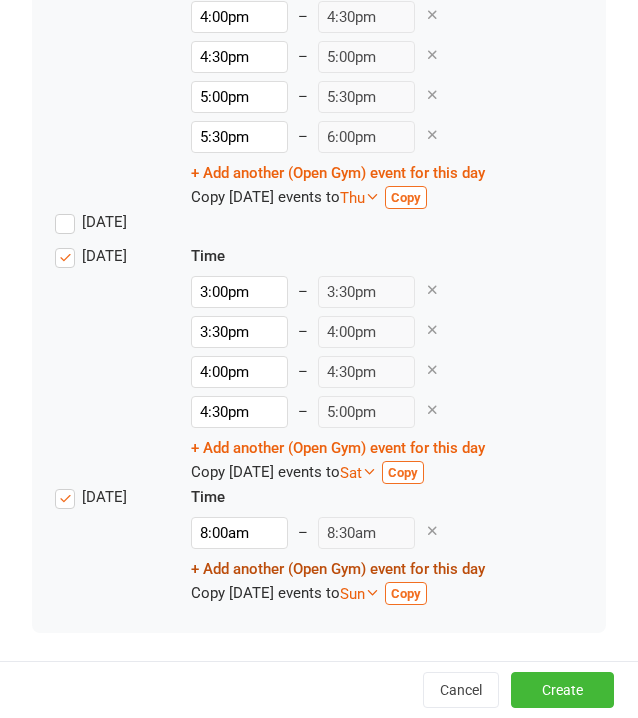 click on "+ Add another (Open Gym) event for this day" at bounding box center (338, 569) 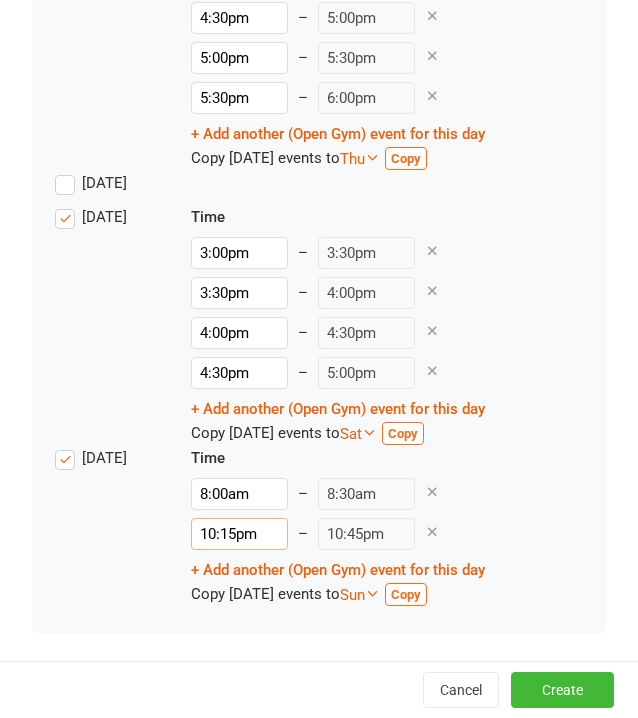 click on "10:15pm" at bounding box center [239, 534] 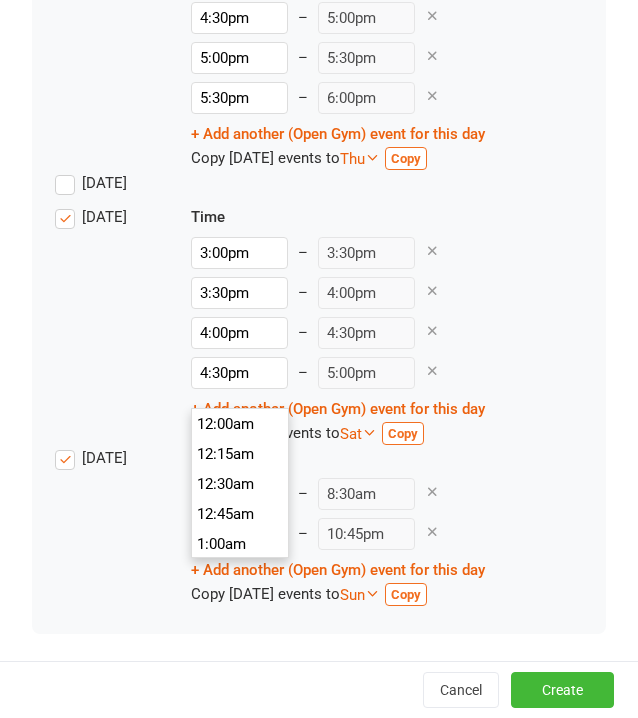 scroll, scrollTop: 2640, scrollLeft: 0, axis: vertical 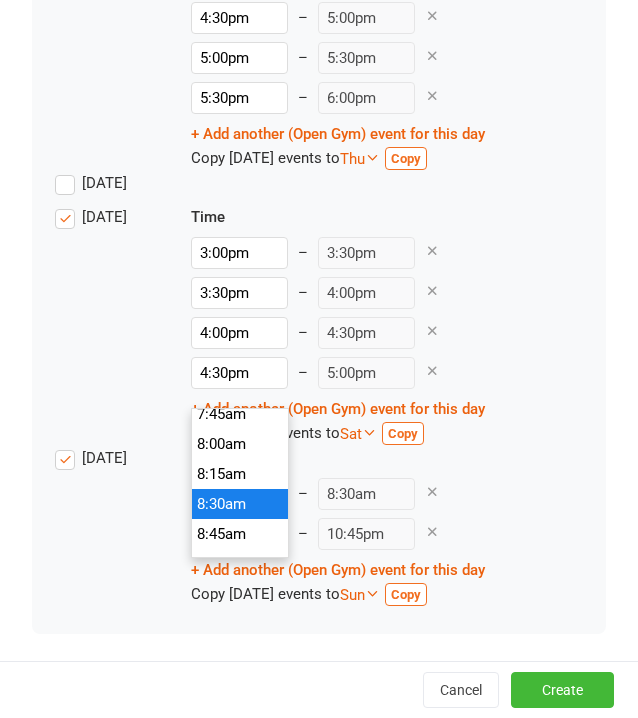 type on "8:30am" 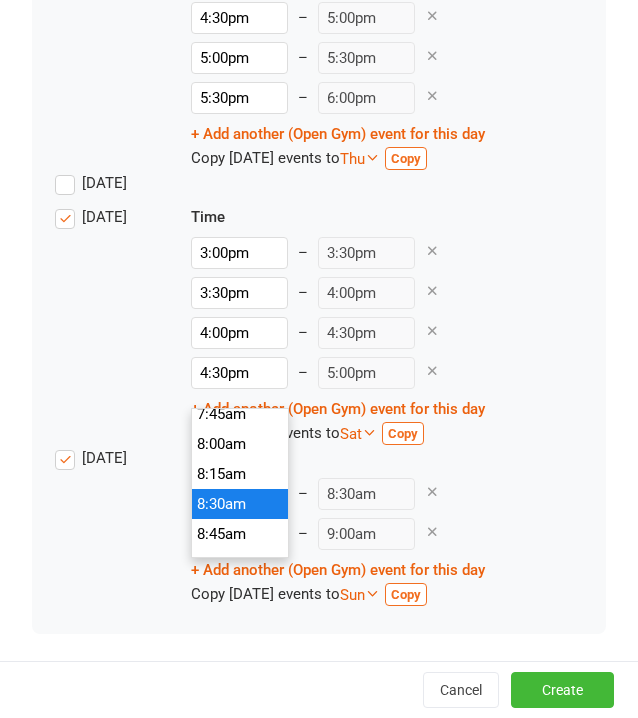 click on "8:30am" at bounding box center [240, 504] 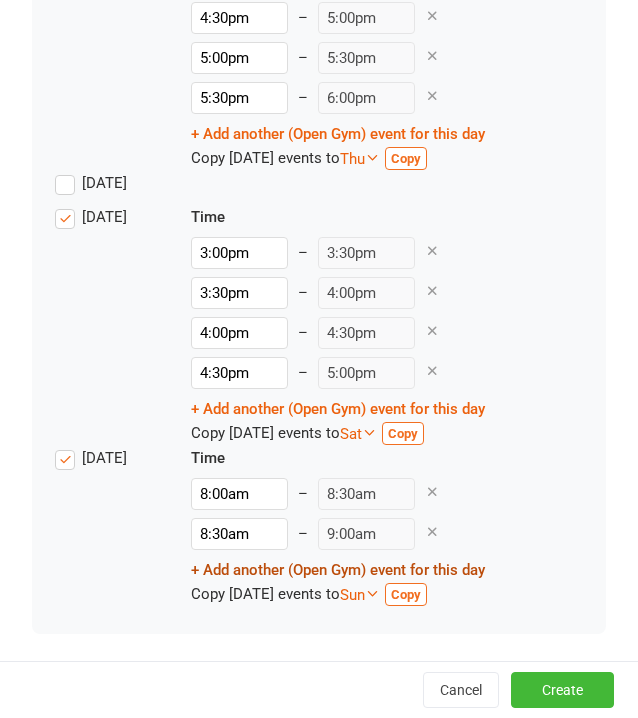 click on "+ Add another (Open Gym) event for this day" at bounding box center (338, 570) 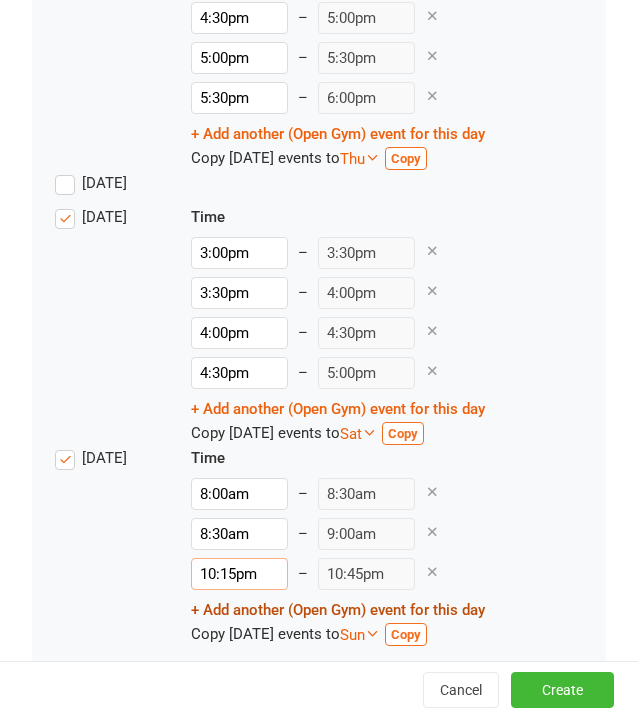 click on "10:15pm" at bounding box center [239, 574] 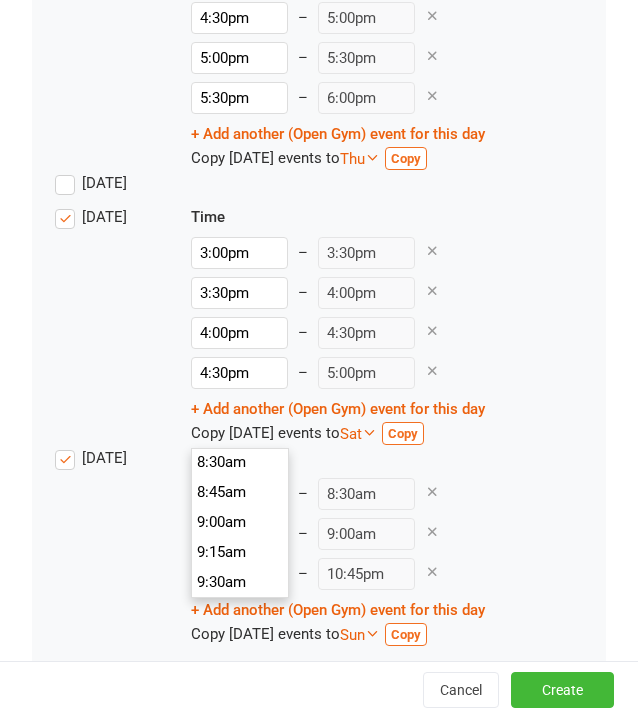 scroll, scrollTop: 1040, scrollLeft: 0, axis: vertical 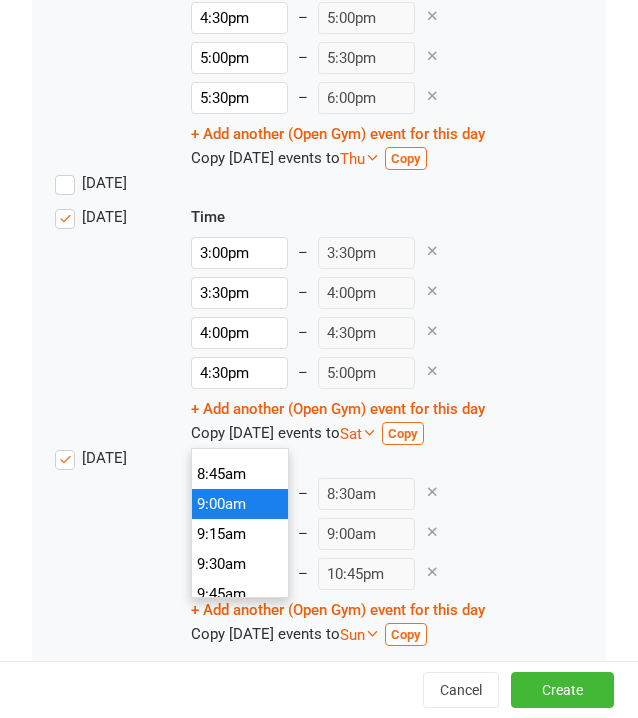 type on "9:00am" 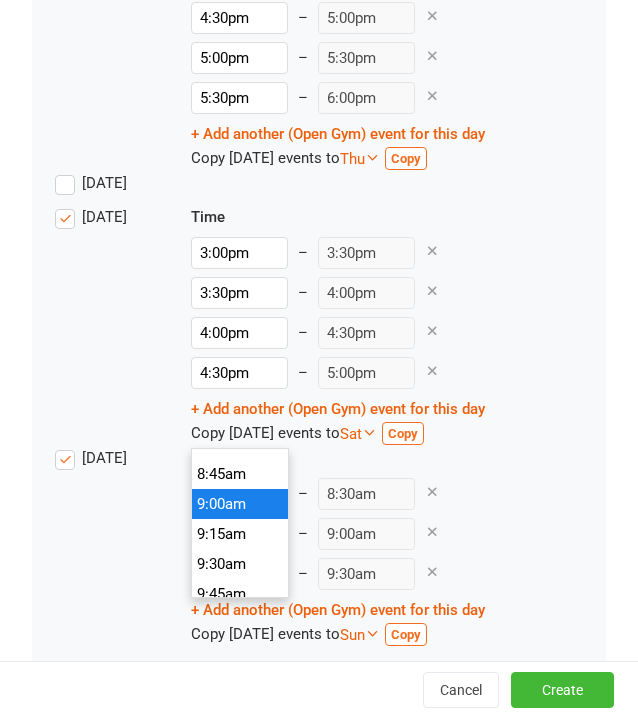 click on "9:00am" at bounding box center (240, 504) 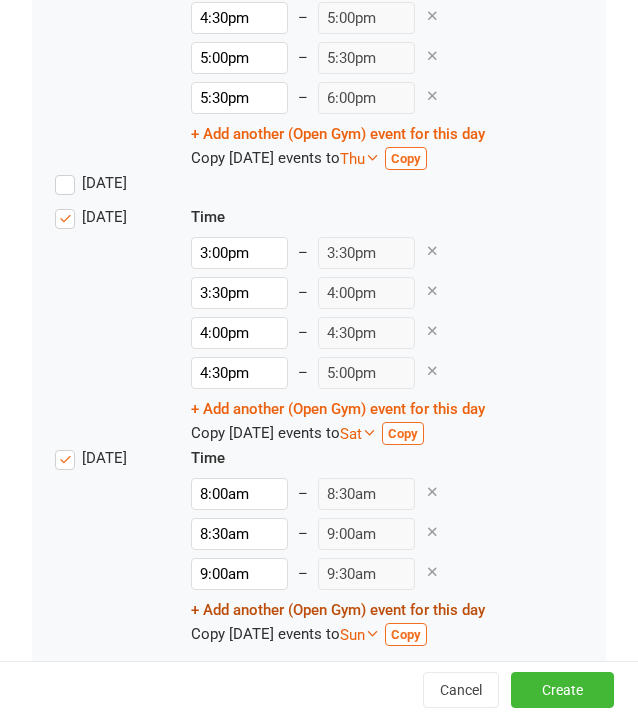 click on "+ Add another (Open Gym) event for this day" at bounding box center (338, 610) 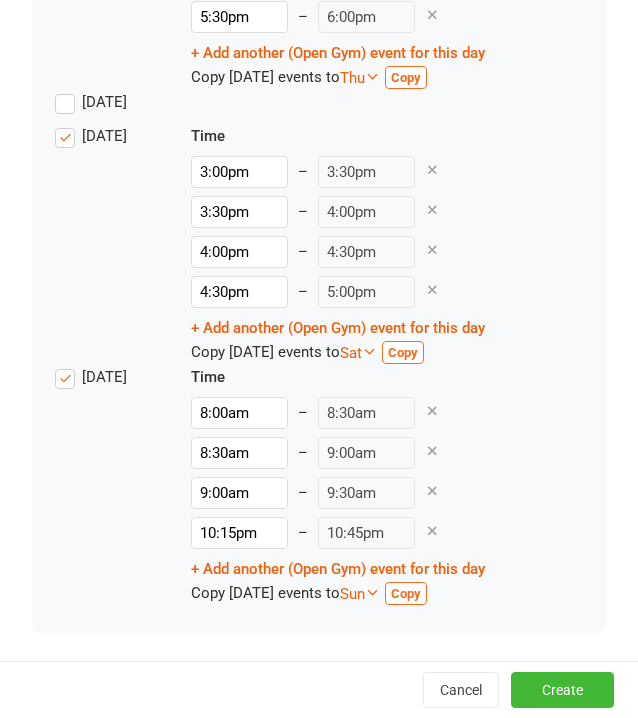 scroll, scrollTop: 3033, scrollLeft: 0, axis: vertical 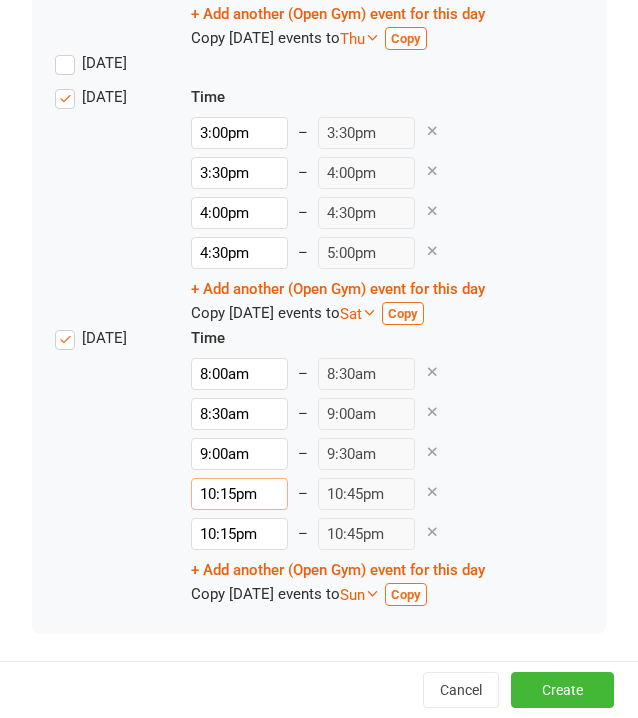click on "10:15pm" at bounding box center [239, 494] 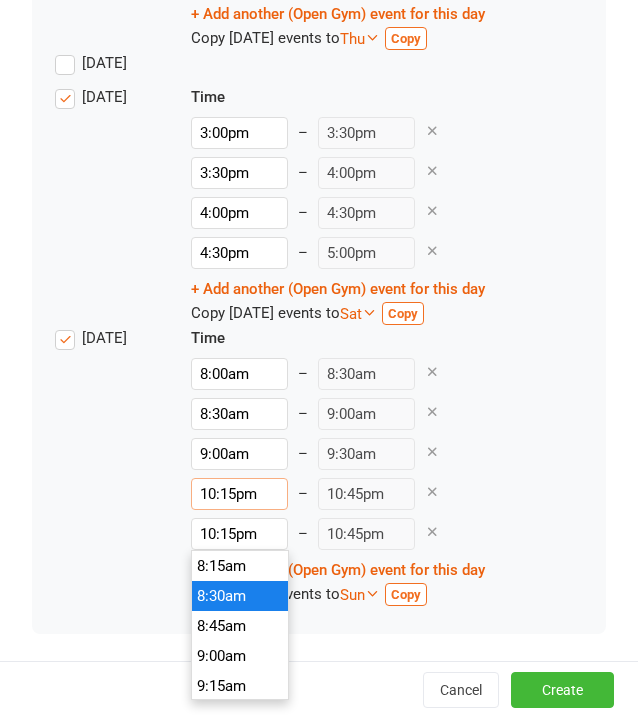 scroll, scrollTop: 1040, scrollLeft: 0, axis: vertical 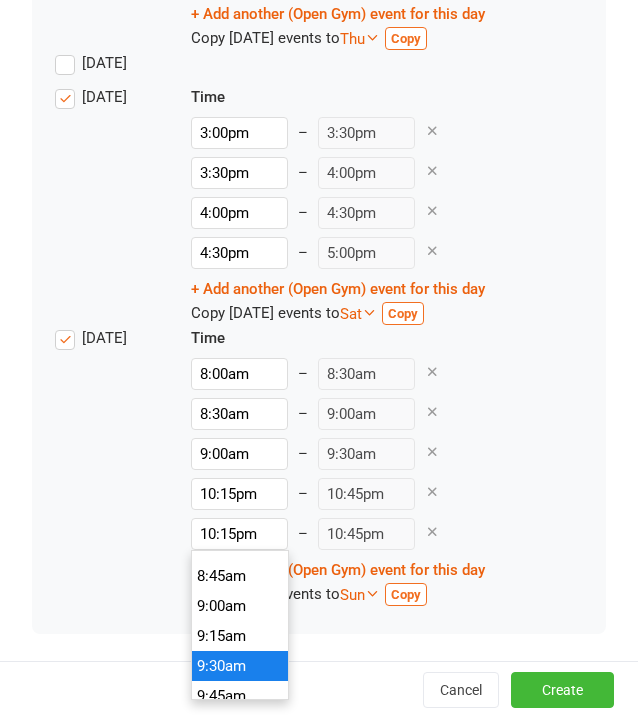 type on "9:30am" 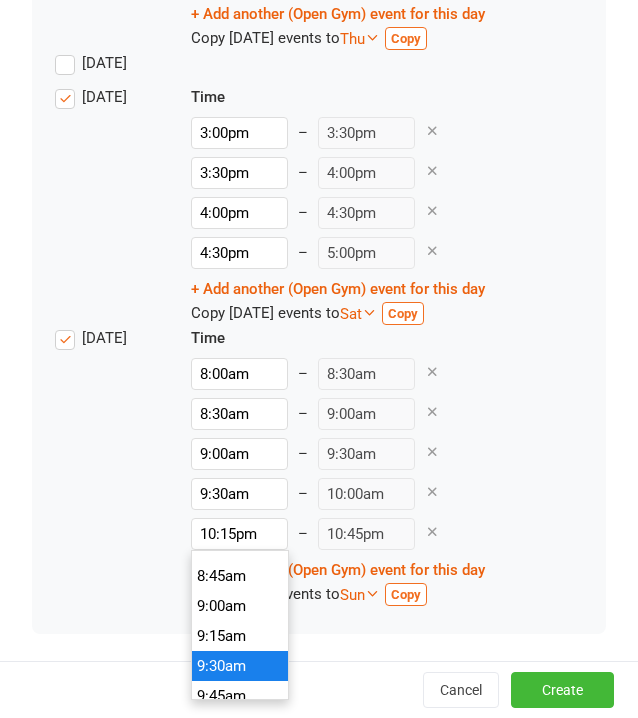 click on "9:30am" at bounding box center [240, 666] 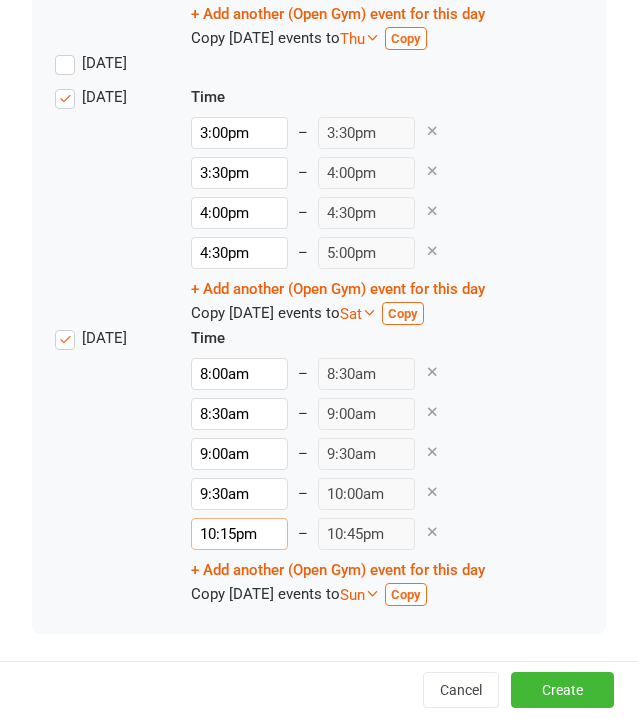 click on "10:15pm" at bounding box center [239, 534] 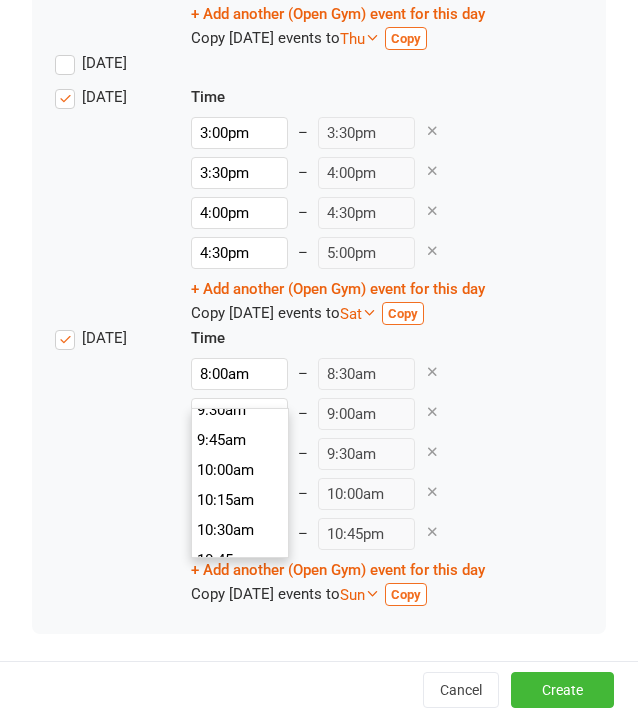 scroll, scrollTop: 1140, scrollLeft: 0, axis: vertical 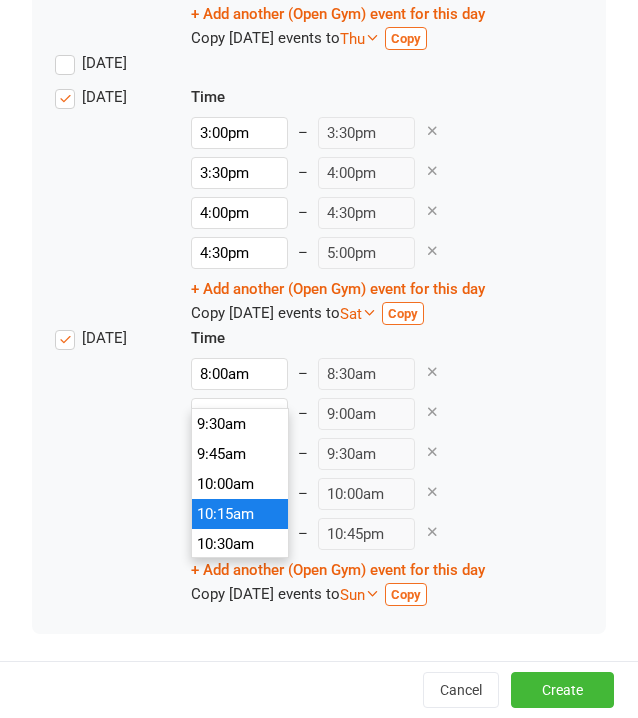type on "10:15am" 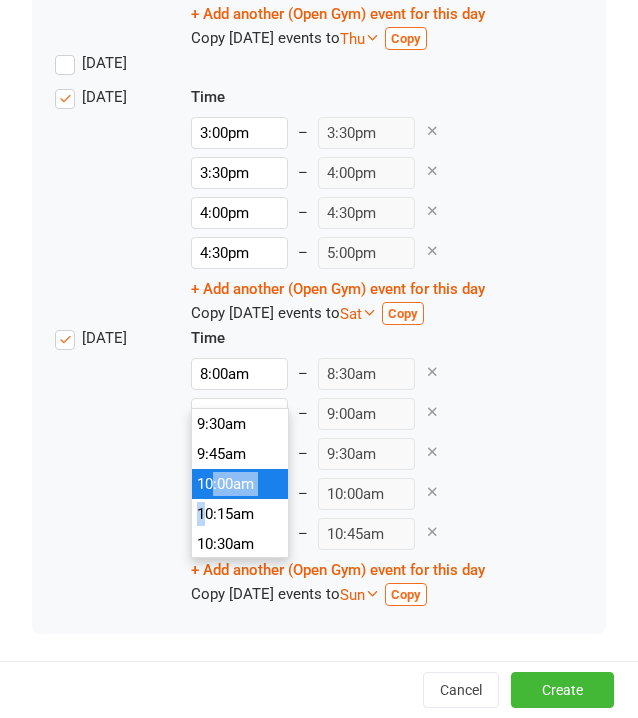 drag, startPoint x: 204, startPoint y: 515, endPoint x: 213, endPoint y: 486, distance: 30.364452 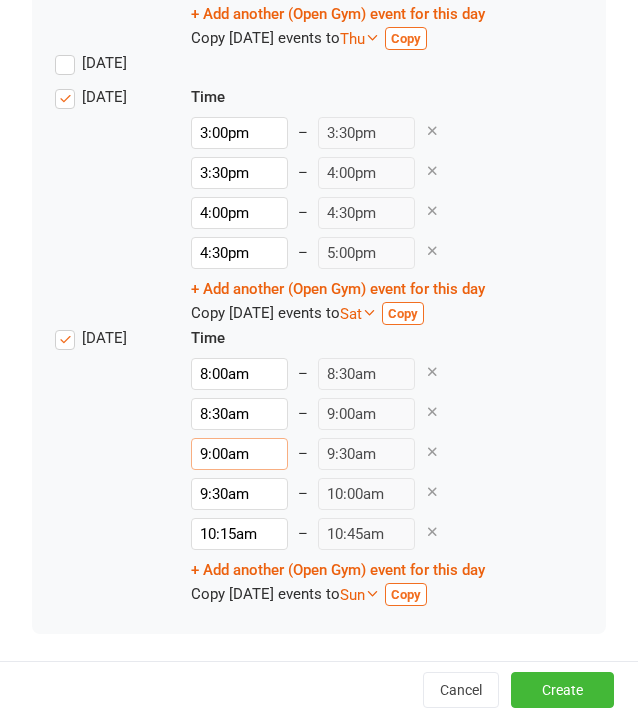click on "9:00am" at bounding box center (239, 454) 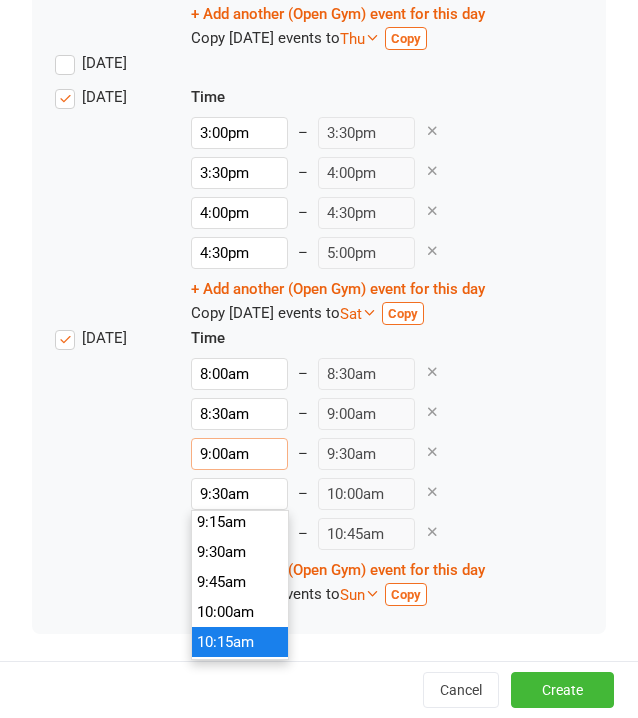 scroll, scrollTop: 1150, scrollLeft: 0, axis: vertical 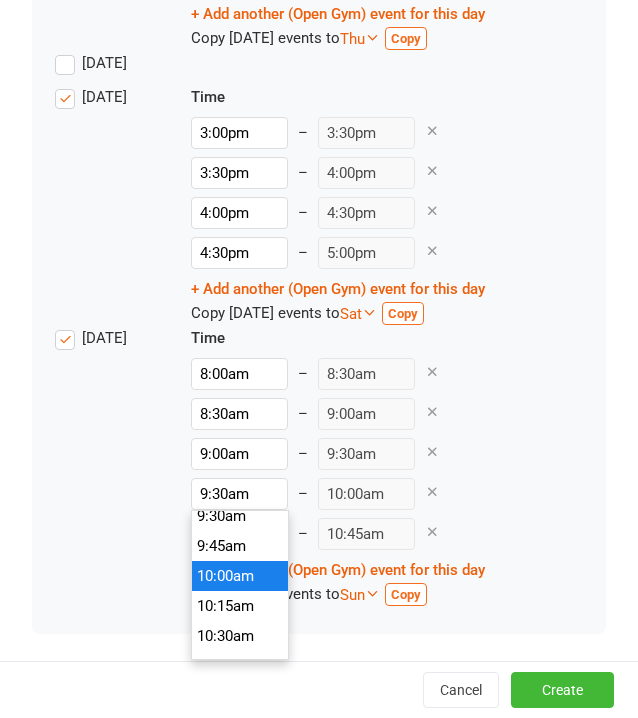 type on "10:00am" 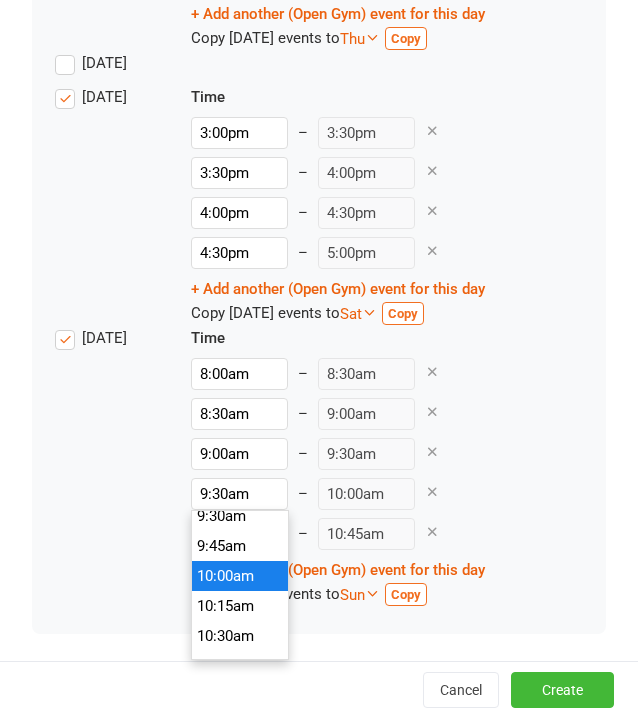 type on "10:30am" 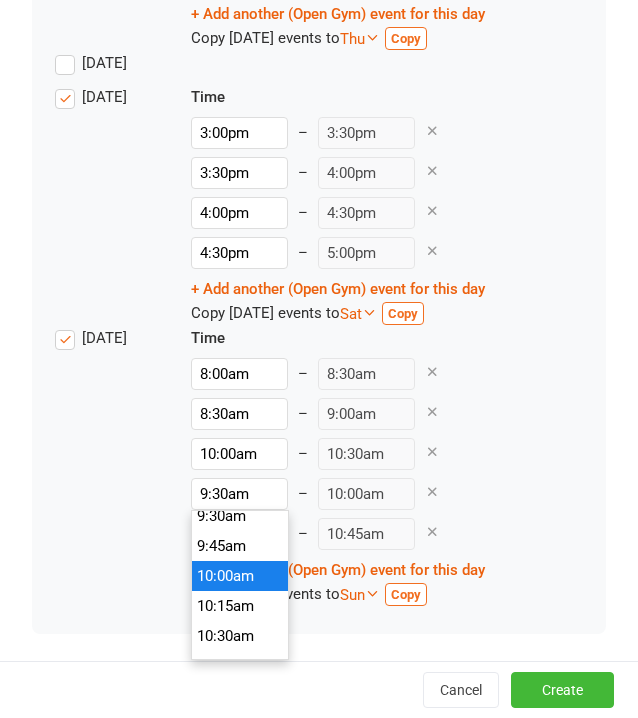 click on "10:00am" at bounding box center [240, 576] 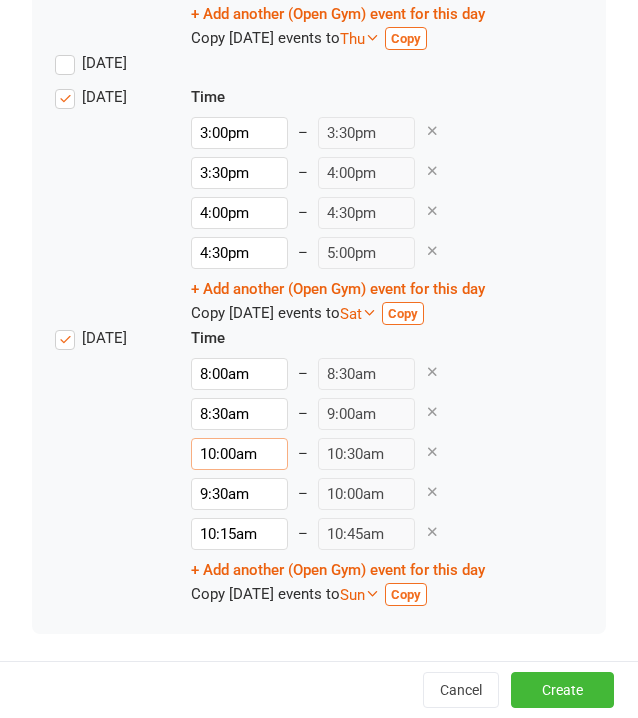 click on "10:00am" at bounding box center (239, 454) 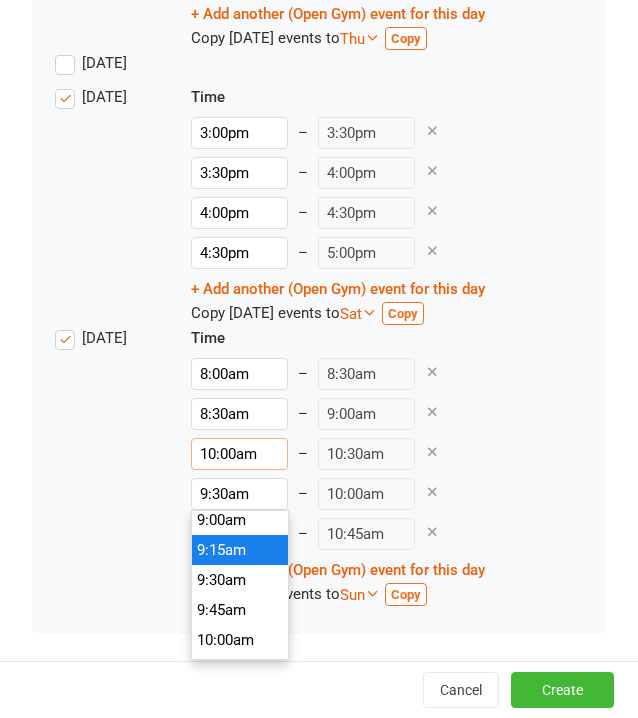 scroll, scrollTop: 1070, scrollLeft: 0, axis: vertical 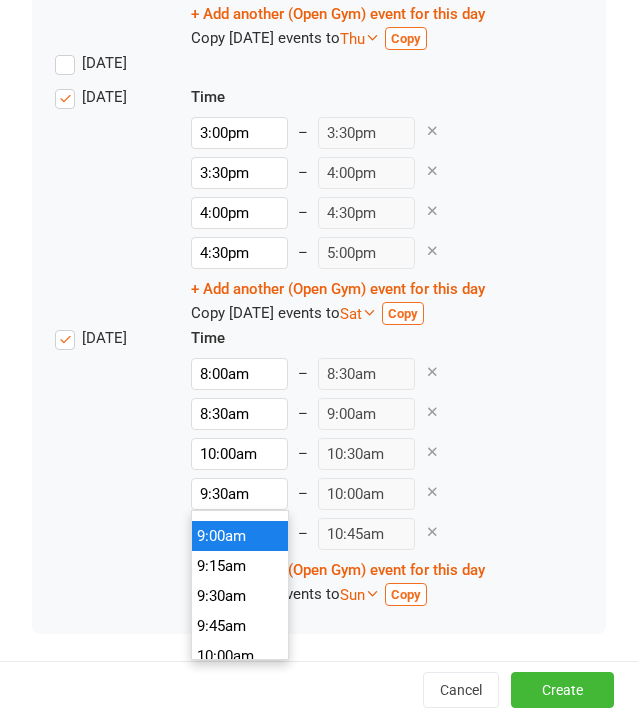 type on "9:00am" 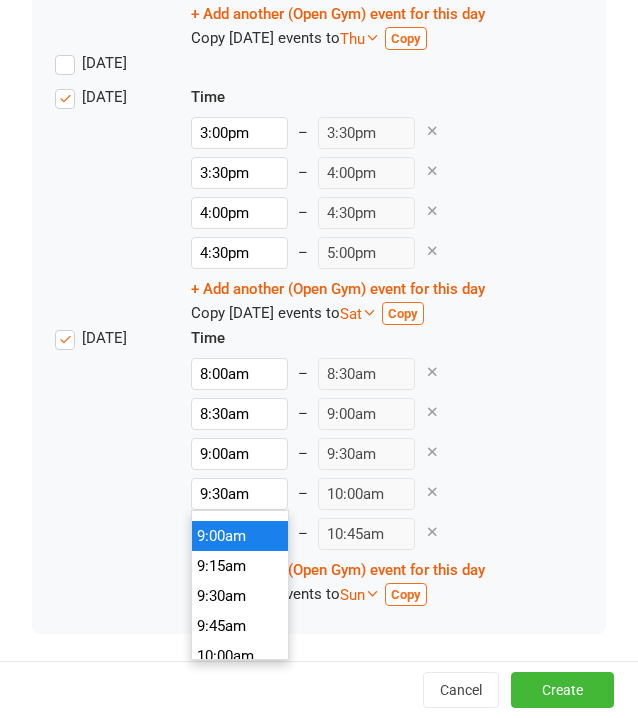 click on "9:00am" at bounding box center (240, 536) 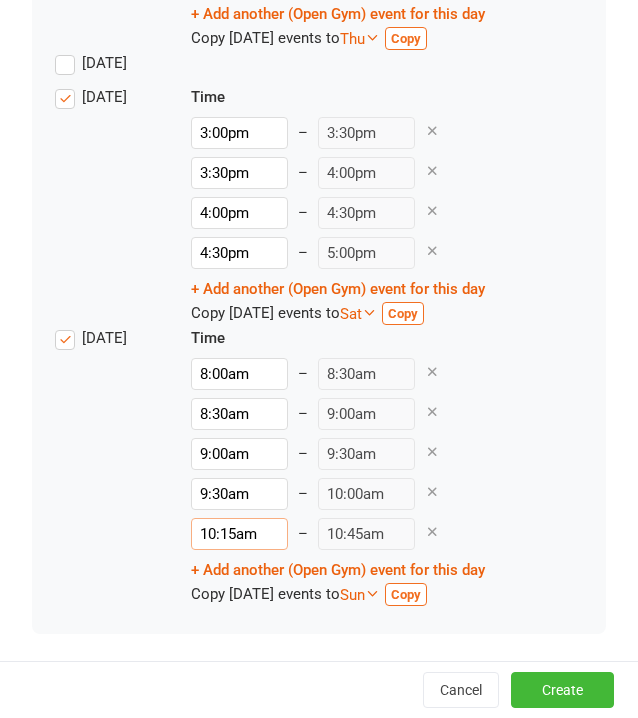 click on "10:15am" at bounding box center [239, 534] 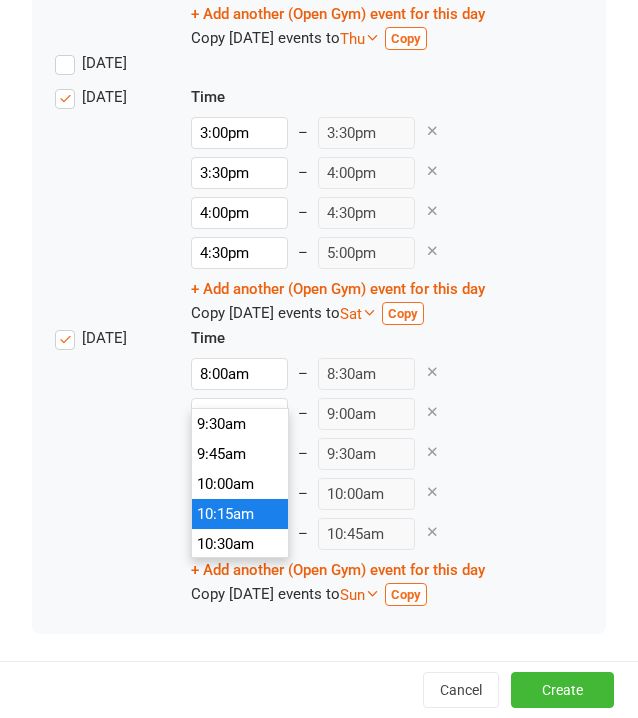 scroll, scrollTop: 1200, scrollLeft: 0, axis: vertical 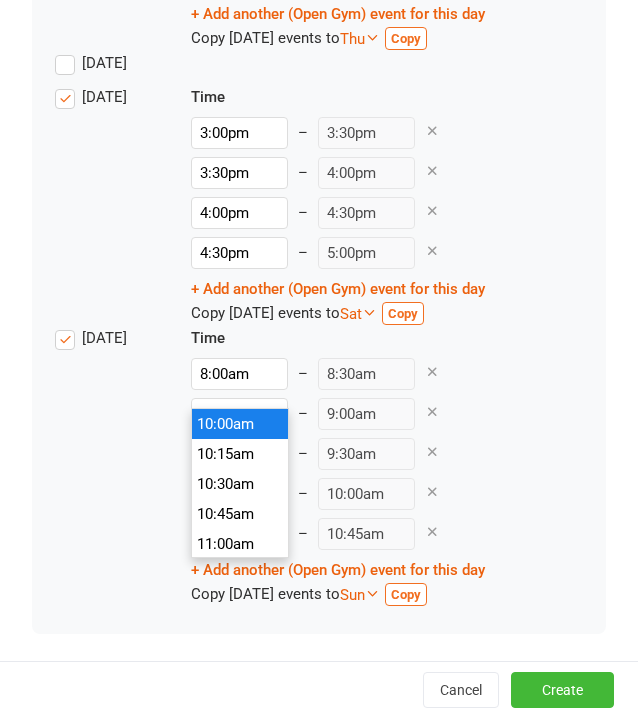 type on "10:00am" 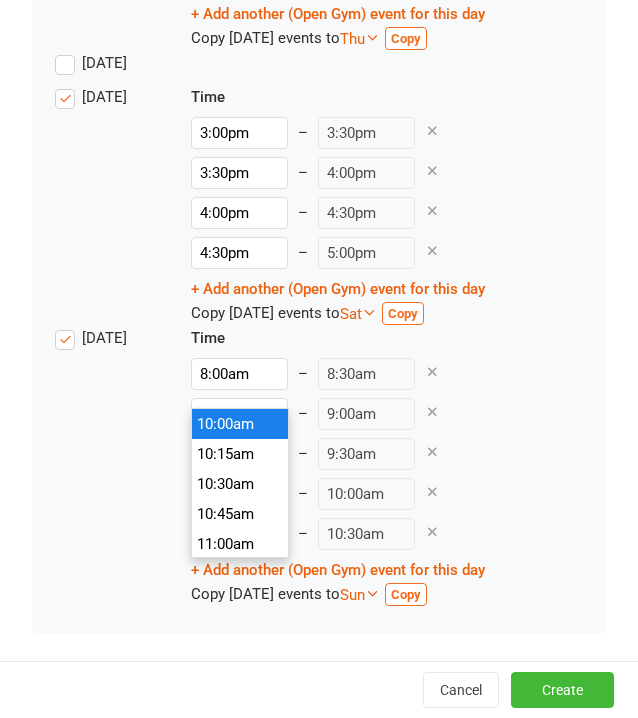 click on "10:00am" at bounding box center (240, 424) 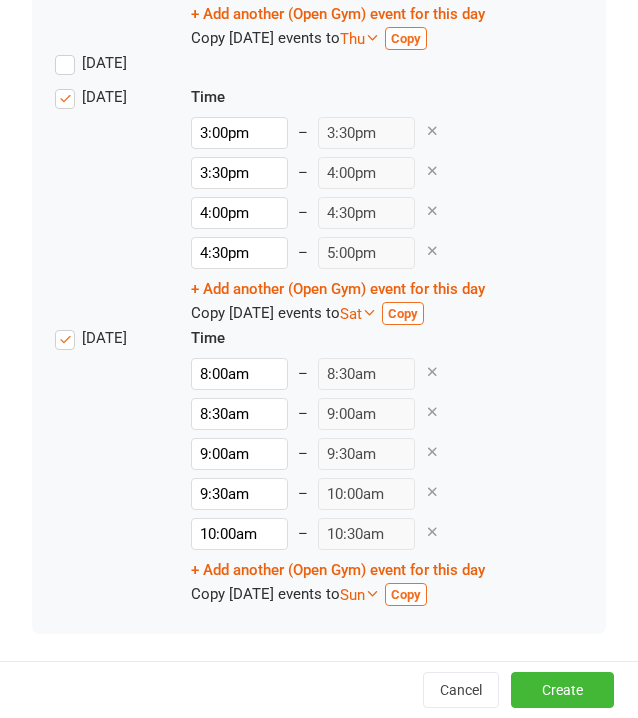 click on "[DATE] Time 8:00am 12:00am 12:15am 12:30am 12:45am 1:00am 1:15am 1:30am 1:45am 2:00am 2:15am 2:30am 2:45am 3:00am 3:15am 3:30am 3:45am 4:00am 4:15am 4:30am 4:45am 5:00am 5:15am 5:30am 5:45am 6:00am 6:15am 6:30am 6:45am 7:00am 7:15am 7:30am 7:45am 8:00am 8:15am 8:30am 8:45am 9:00am 9:15am 9:30am 9:45am 10:00am 10:15am 10:30am 10:45am 11:00am 11:15am 11:30am 11:45am 12:00pm 12:15pm 12:30pm 12:45pm 1:00pm 1:15pm 1:30pm 1:45pm 2:00pm 2:15pm 2:30pm 2:45pm 3:00pm 3:15pm 3:30pm 3:45pm 4:00pm 4:15pm 4:30pm 4:45pm 5:00pm 5:15pm 5:30pm 5:45pm 6:00pm 6:15pm 6:30pm 6:45pm 7:00pm 7:15pm 7:30pm 7:45pm 8:00pm 8:15pm 8:30pm 8:45pm 9:00pm 9:15pm 9:30pm 9:45pm 10:00pm 10:15pm 10:30pm 10:45pm 11:00pm 11:15pm 11:30pm 11:45pm –  8:30am 8:30am 12:00am 12:15am 12:30am 12:45am 1:00am 1:15am 1:30am 1:45am 2:00am 2:15am 2:30am 2:45am 3:00am 3:15am 3:30am 3:45am 4:00am 4:15am 4:30am 4:45am 5:00am 5:15am 5:30am 5:45am 6:00am 6:15am 6:30am 6:45am 7:00am 7:15am 7:30am 7:45am 8:00am 8:15am 8:30am 8:45am 9:00am 9:15am 9:30am 9:45am –" at bounding box center [319, 466] 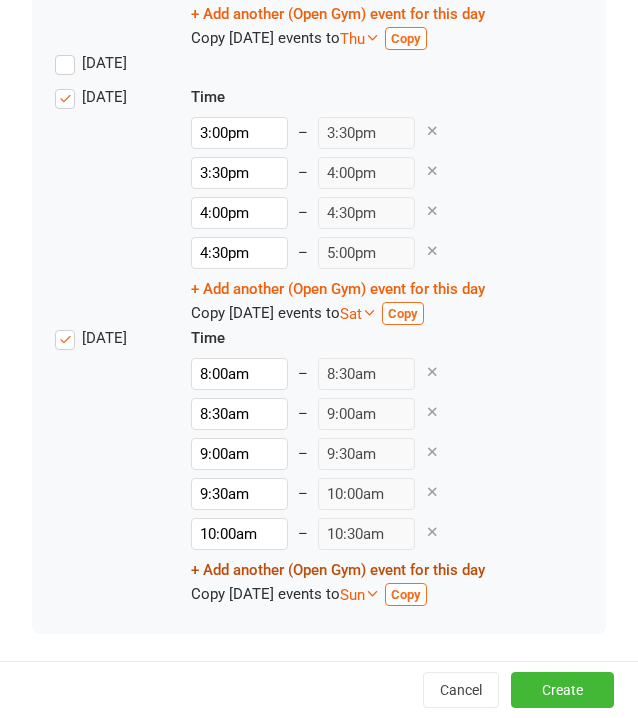 click on "+ Add another (Open Gym) event for this day" at bounding box center [338, 570] 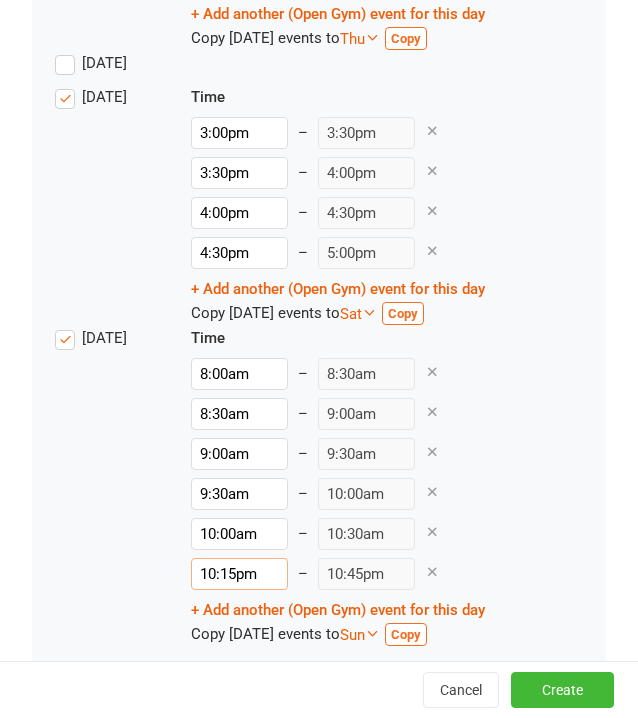 click on "10:15pm" at bounding box center (239, 574) 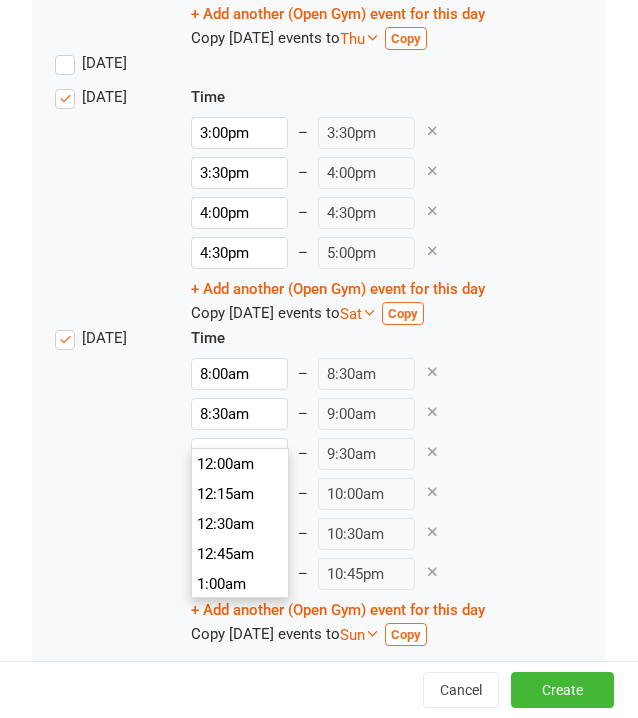 scroll, scrollTop: 2640, scrollLeft: 0, axis: vertical 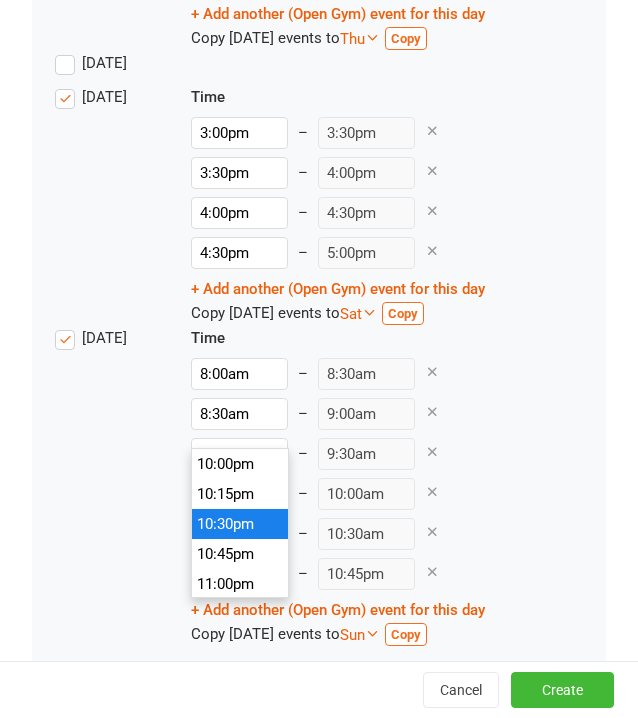 type on "10:30pm" 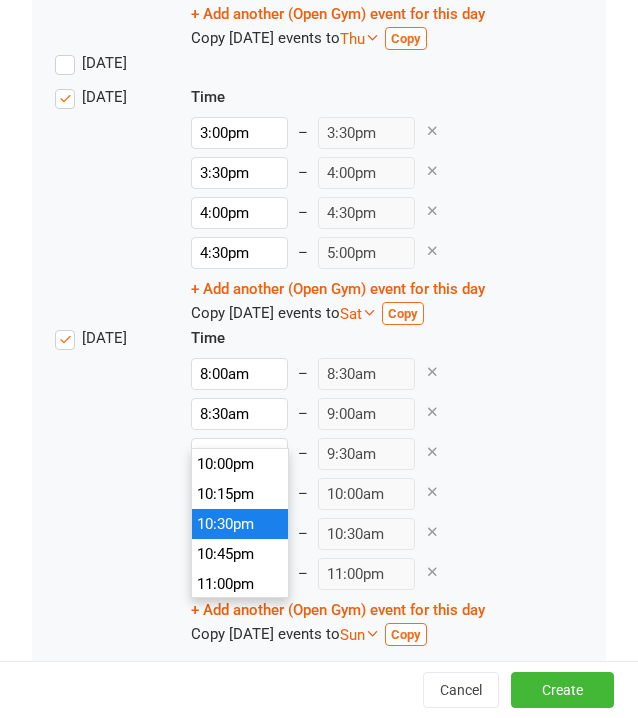 click on "10:30pm" at bounding box center (240, 524) 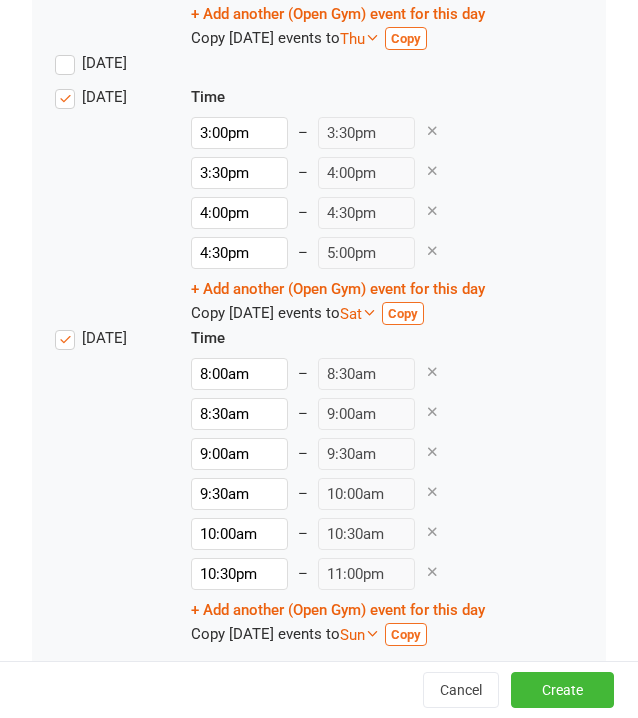 click on "[DATE] Time 8:00am 12:00am 12:15am 12:30am 12:45am 1:00am 1:15am 1:30am 1:45am 2:00am 2:15am 2:30am 2:45am 3:00am 3:15am 3:30am 3:45am 4:00am 4:15am 4:30am 4:45am 5:00am 5:15am 5:30am 5:45am 6:00am 6:15am 6:30am 6:45am 7:00am 7:15am 7:30am 7:45am 8:00am 8:15am 8:30am 8:45am 9:00am 9:15am 9:30am 9:45am 10:00am 10:15am 10:30am 10:45am 11:00am 11:15am 11:30am 11:45am 12:00pm 12:15pm 12:30pm 12:45pm 1:00pm 1:15pm 1:30pm 1:45pm 2:00pm 2:15pm 2:30pm 2:45pm 3:00pm 3:15pm 3:30pm 3:45pm 4:00pm 4:15pm 4:30pm 4:45pm 5:00pm 5:15pm 5:30pm 5:45pm 6:00pm 6:15pm 6:30pm 6:45pm 7:00pm 7:15pm 7:30pm 7:45pm 8:00pm 8:15pm 8:30pm 8:45pm 9:00pm 9:15pm 9:30pm 9:45pm 10:00pm 10:15pm 10:30pm 10:45pm 11:00pm 11:15pm 11:30pm 11:45pm –  8:30am 8:30am 12:00am 12:15am 12:30am 12:45am 1:00am 1:15am 1:30am 1:45am 2:00am 2:15am 2:30am 2:45am 3:00am 3:15am 3:30am 3:45am 4:00am 4:15am 4:30am 4:45am 5:00am 5:15am 5:30am 5:45am 6:00am 6:15am 6:30am 6:45am 7:00am 7:15am 7:30am 7:45am 8:00am 8:15am 8:30am 8:45am 9:00am 9:15am 9:30am 9:45am –" at bounding box center (319, 486) 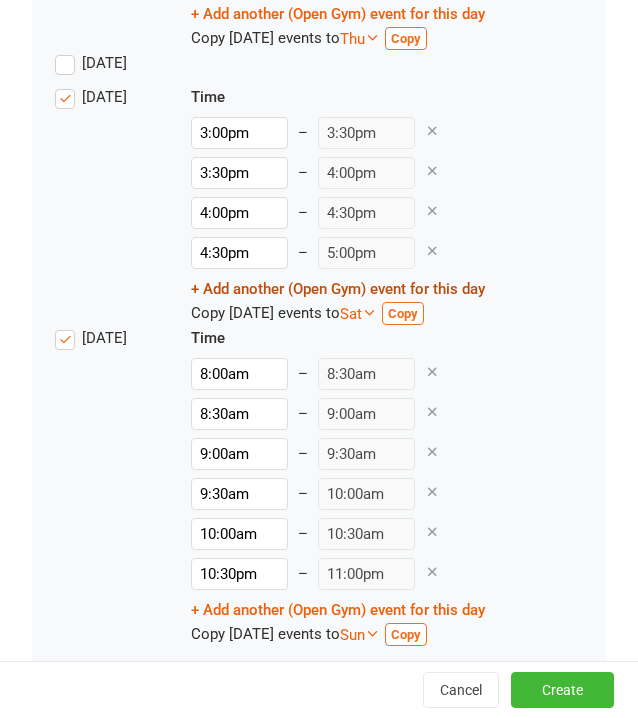 click on "+ Add another (Open Gym) event for this day" at bounding box center [338, 289] 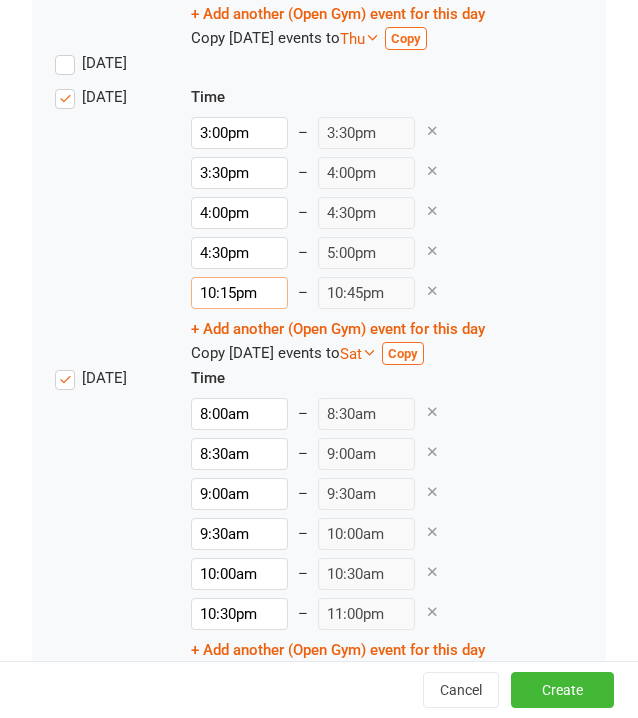 click on "10:15pm" at bounding box center [239, 293] 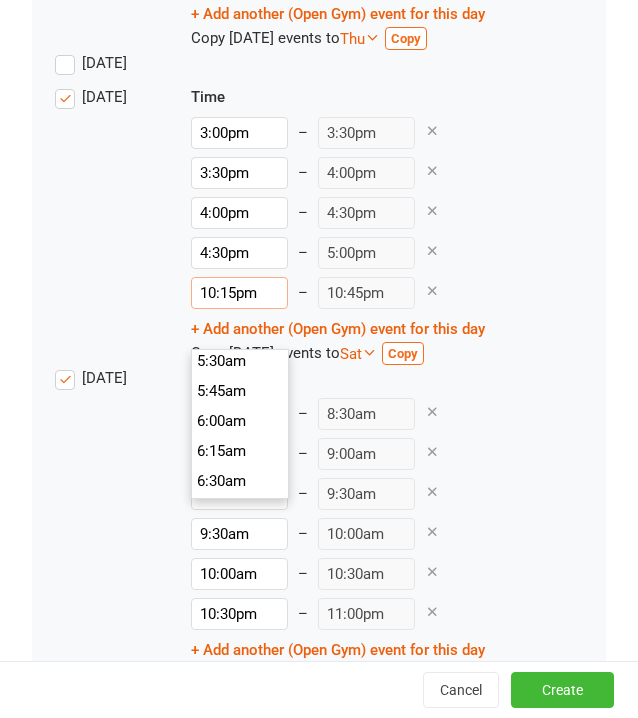scroll, scrollTop: 540, scrollLeft: 0, axis: vertical 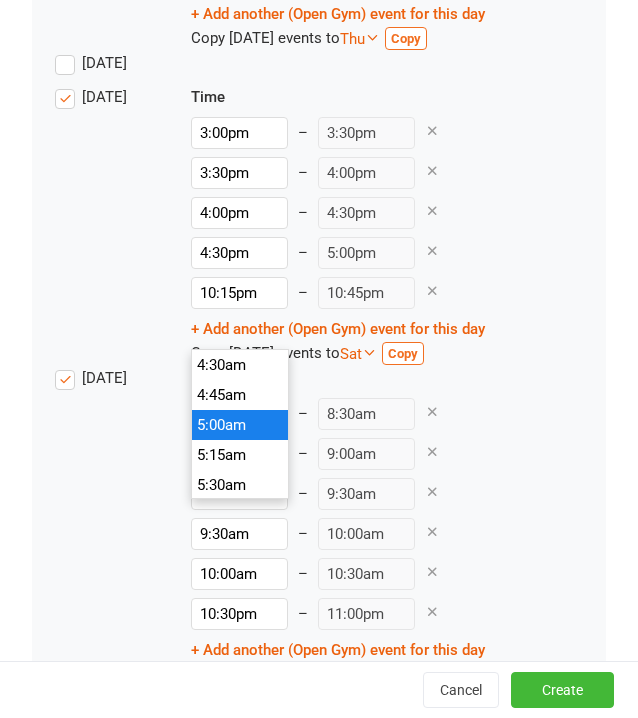 type on "5:00am" 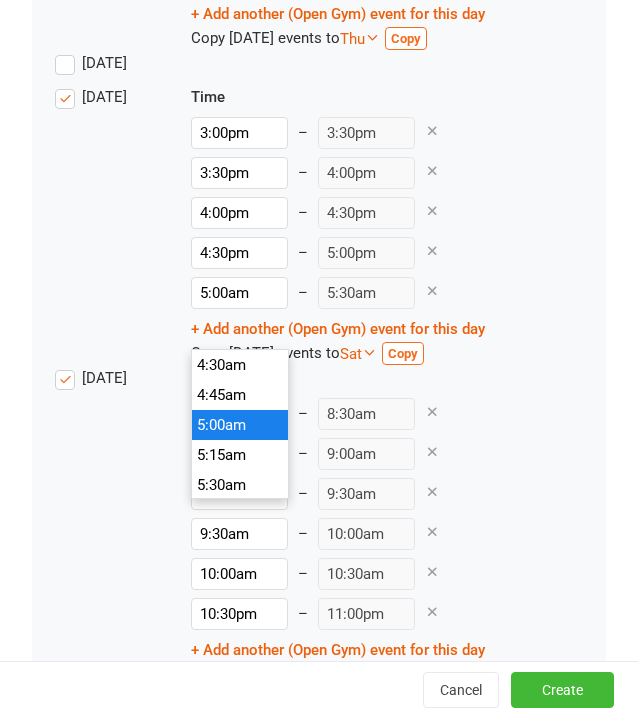 click on "5:00am" at bounding box center (240, 425) 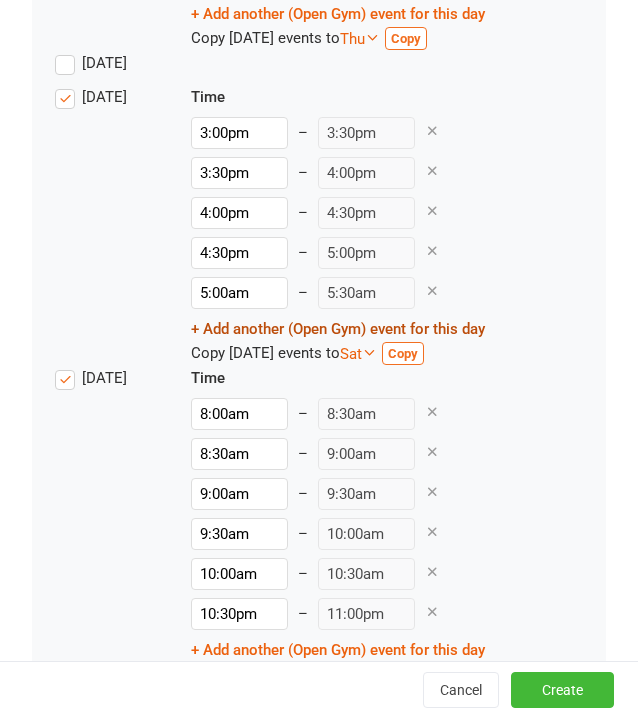 click on "+ Add another (Open Gym) event for this day" at bounding box center (338, 329) 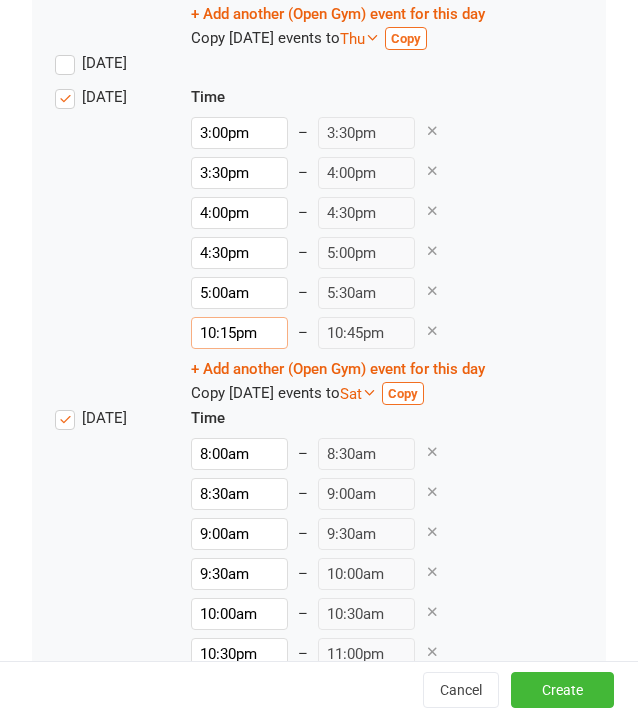 click on "10:15pm" at bounding box center (239, 333) 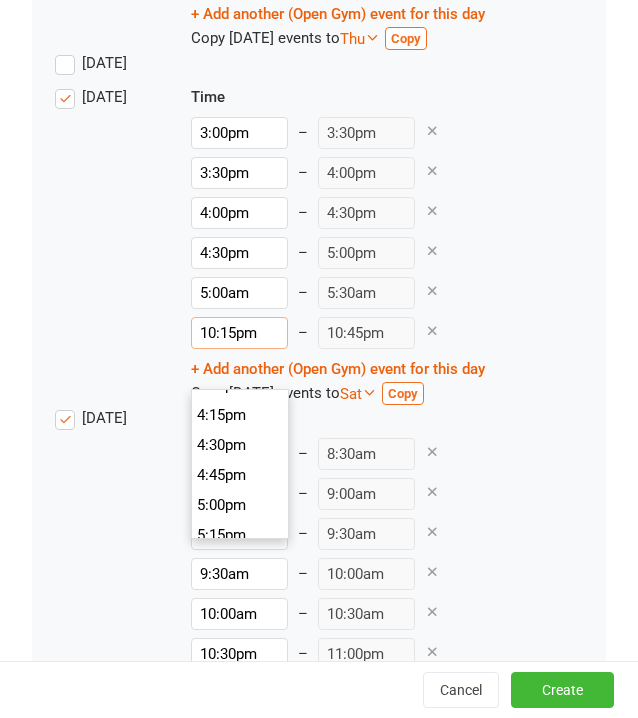 scroll, scrollTop: 2040, scrollLeft: 0, axis: vertical 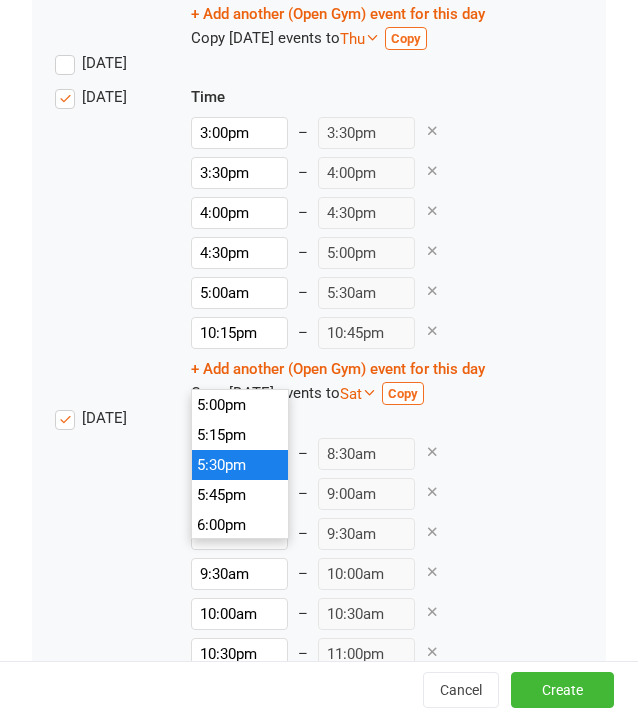 type on "5:30pm" 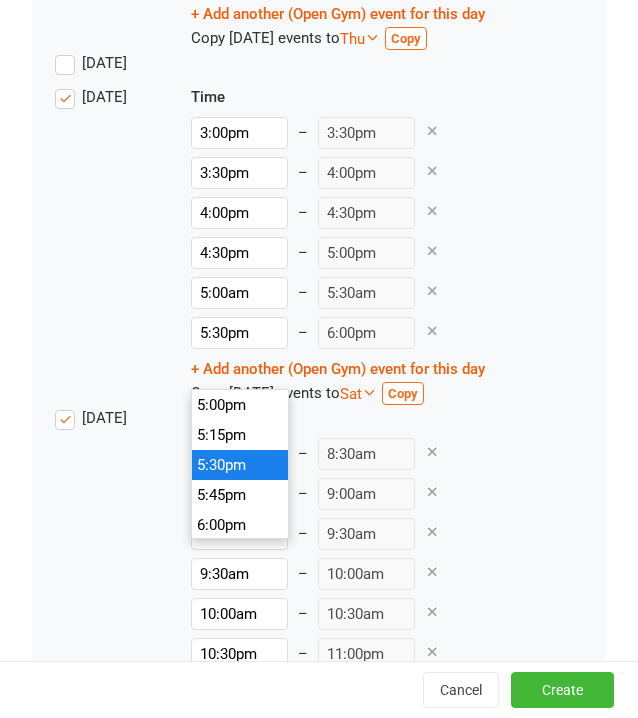 click on "5:30pm" at bounding box center [240, 465] 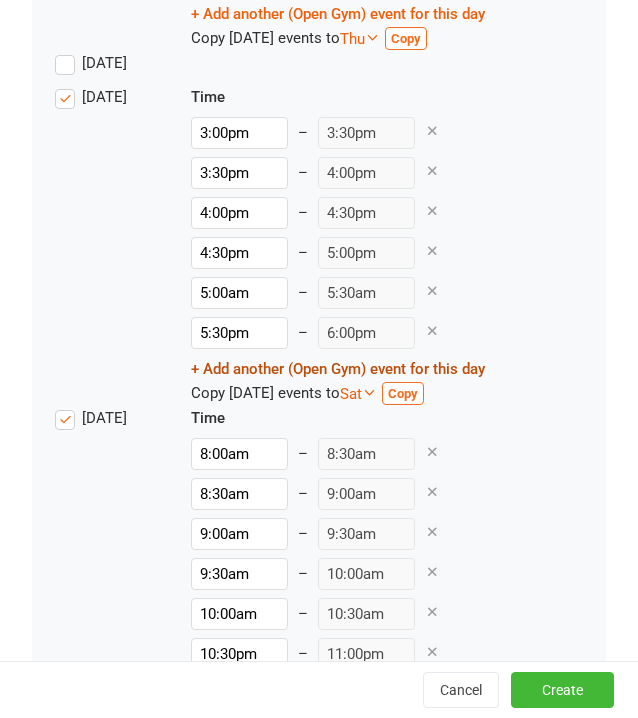 click on "+ Add another (Open Gym) event for this day" at bounding box center (338, 369) 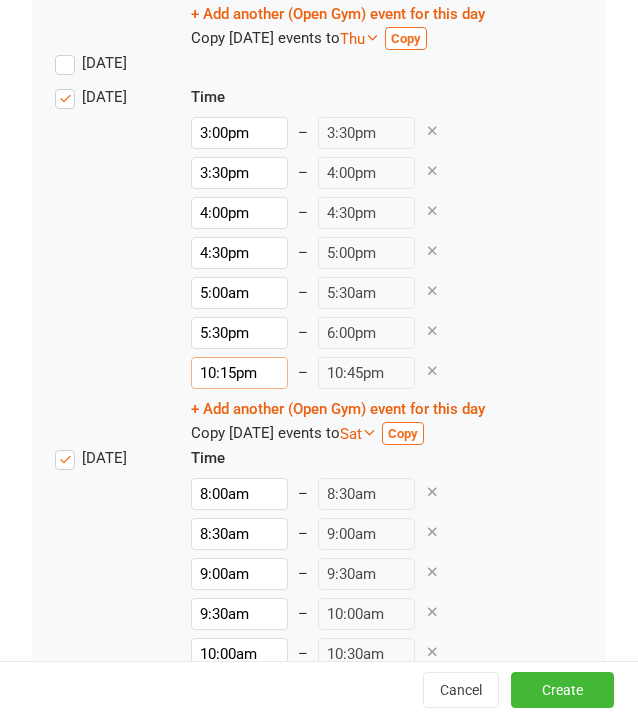 click on "10:15pm" at bounding box center (239, 373) 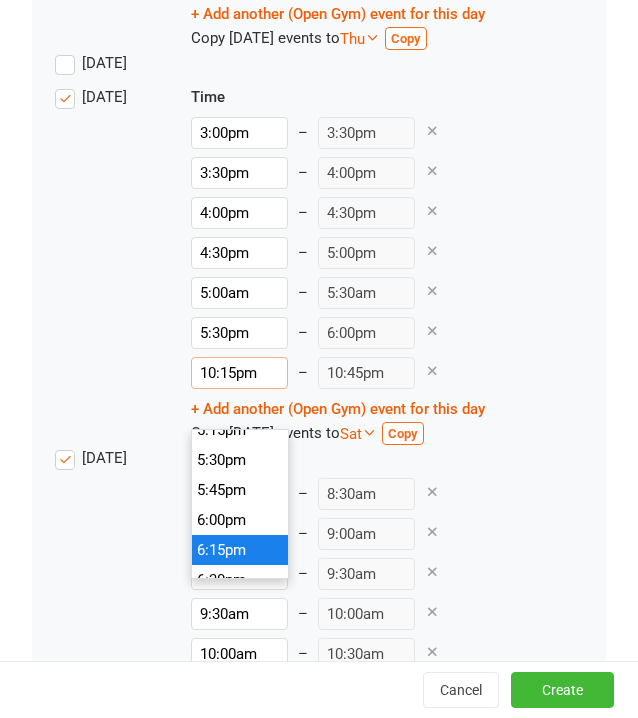 scroll, scrollTop: 1940, scrollLeft: 0, axis: vertical 